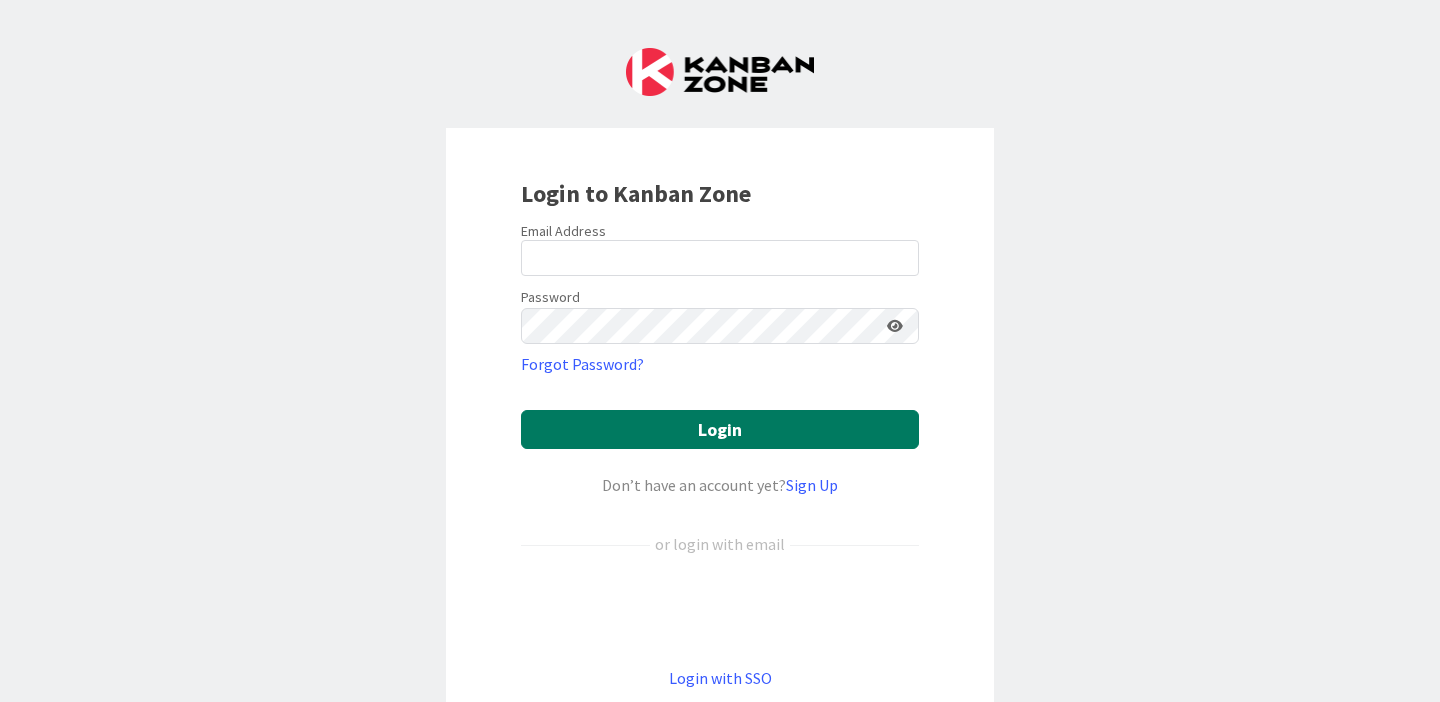 scroll, scrollTop: 0, scrollLeft: 0, axis: both 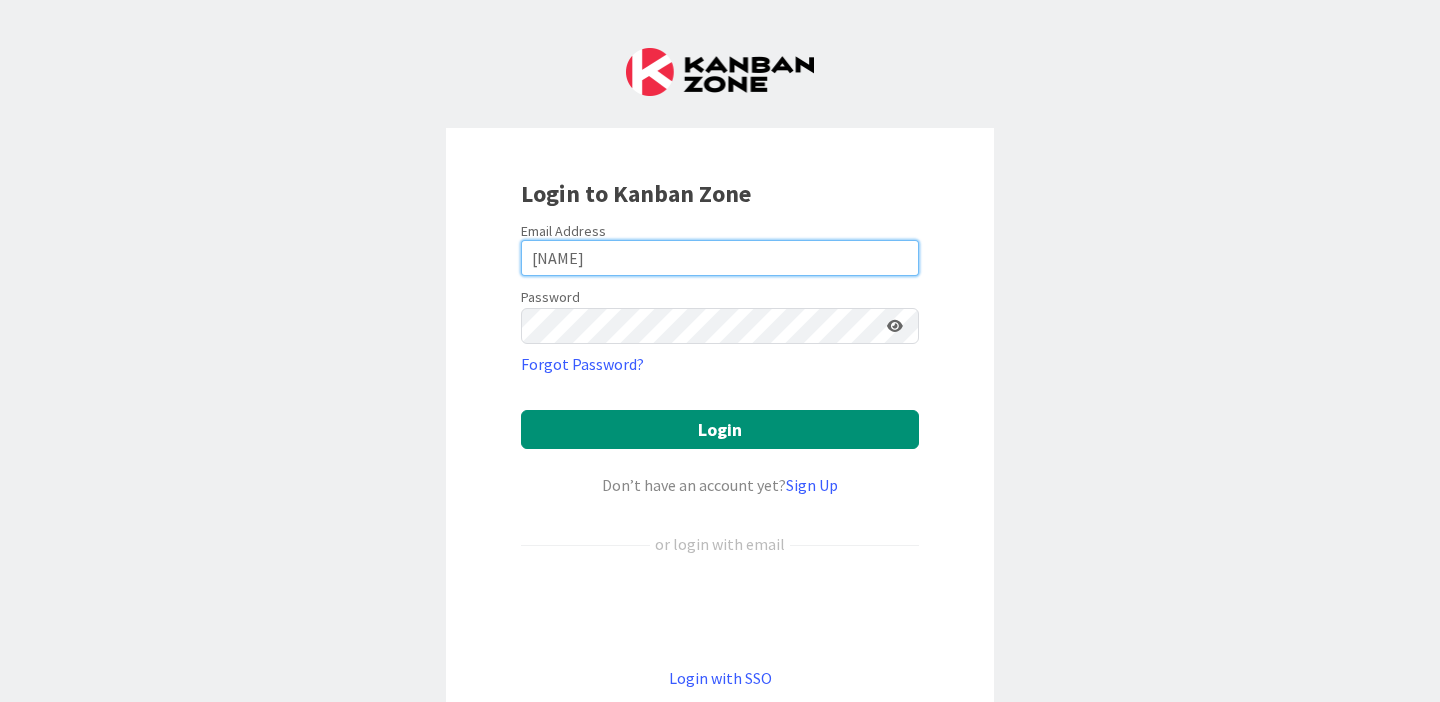 drag, startPoint x: 587, startPoint y: 257, endPoint x: 352, endPoint y: 243, distance: 235.41666 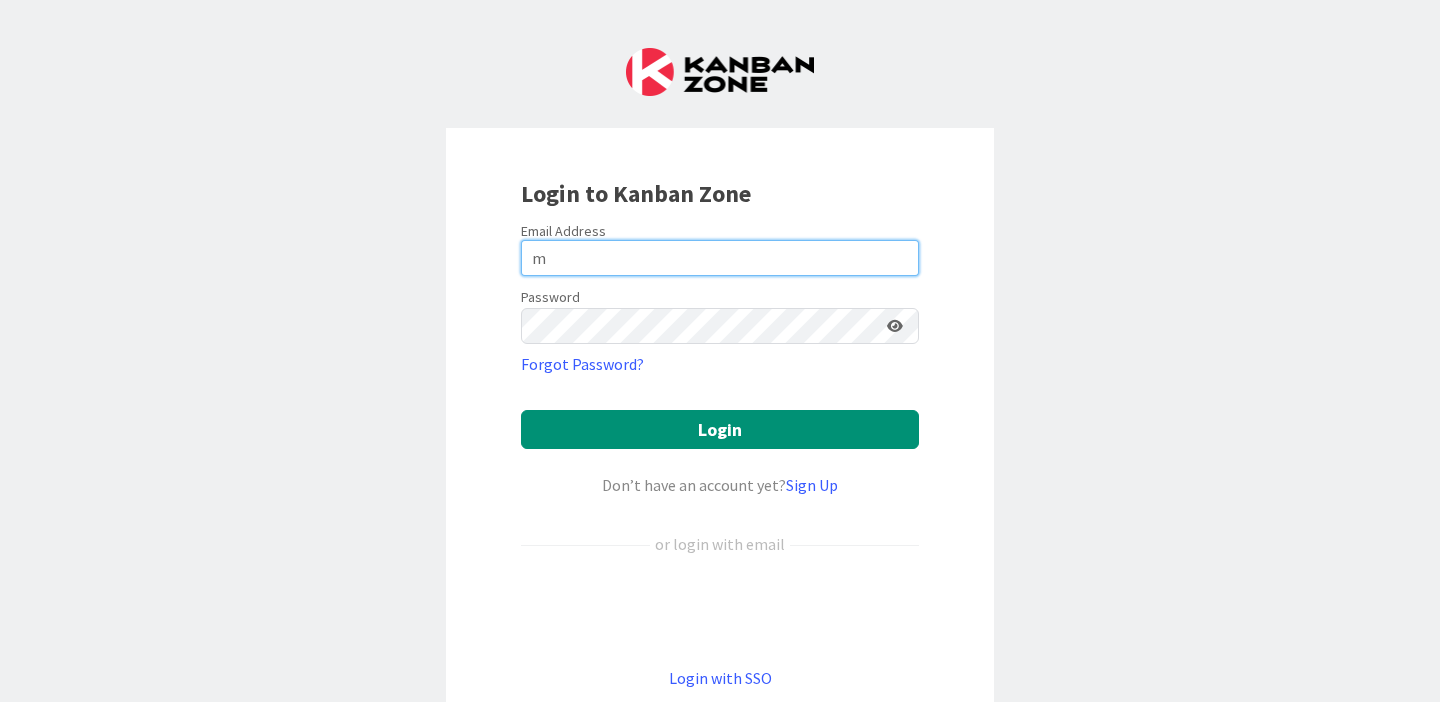 type on "[EMAIL]" 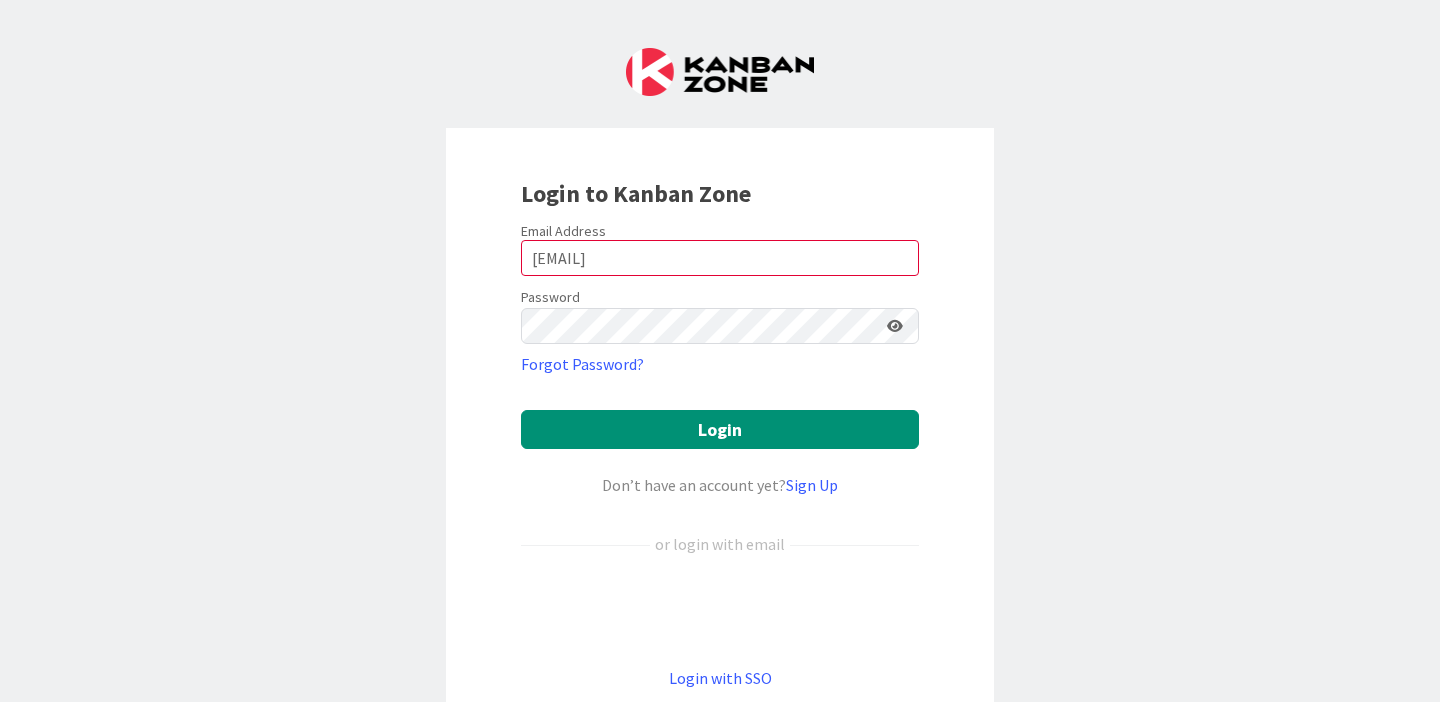 click at bounding box center (895, 326) 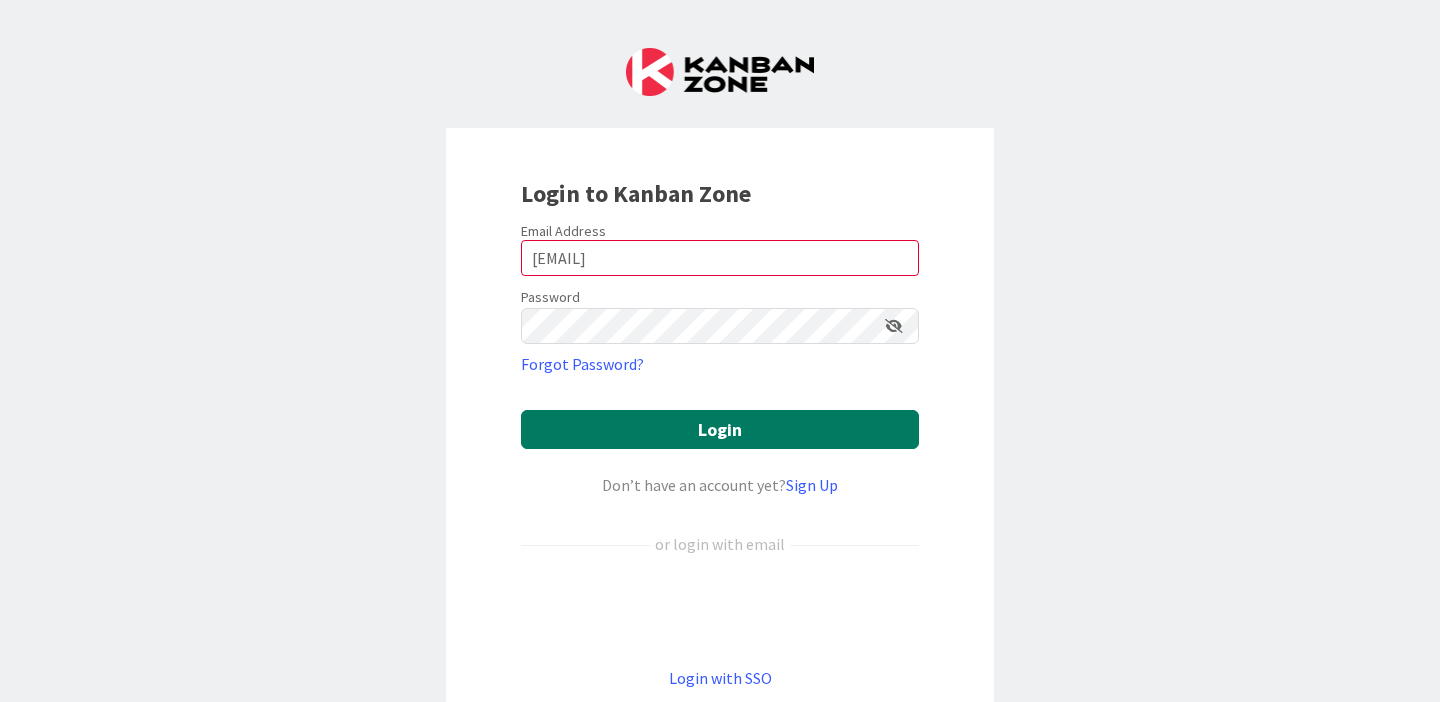 click on "Login" at bounding box center [720, 429] 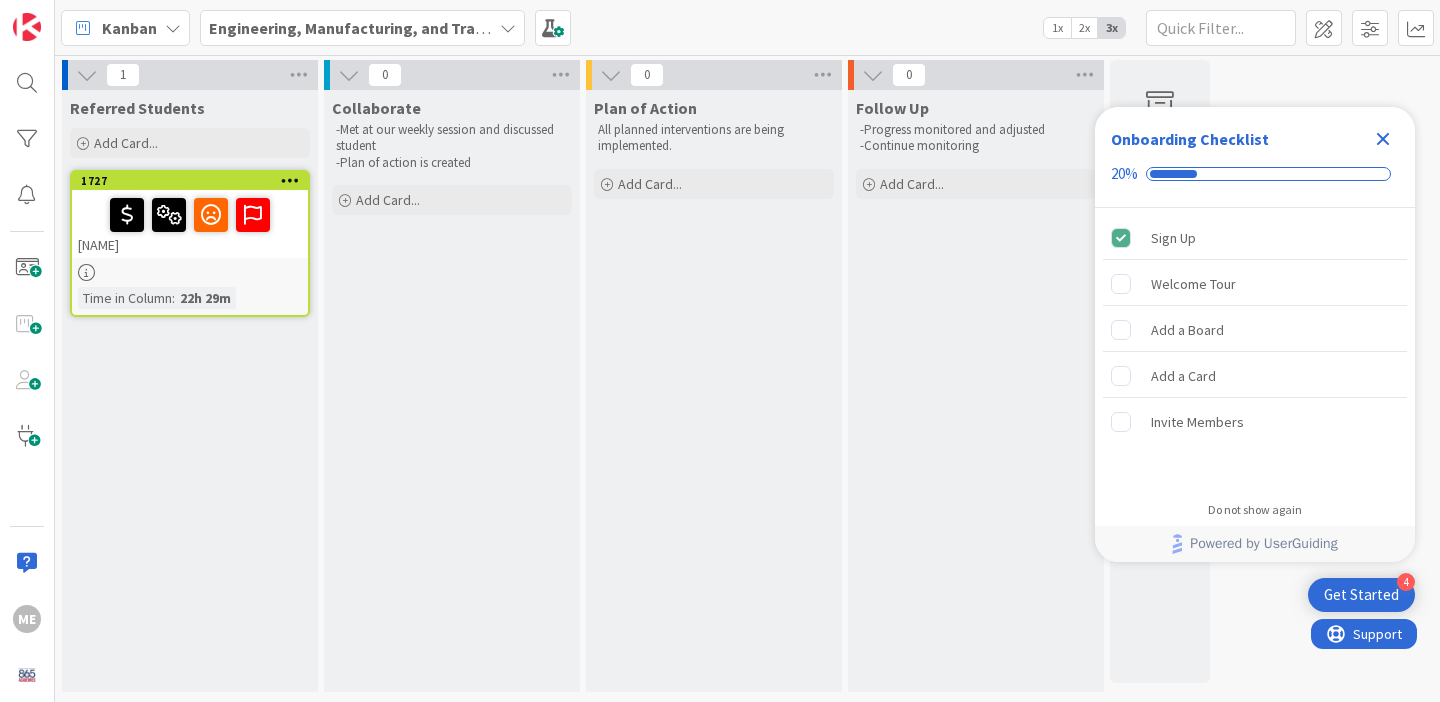 scroll, scrollTop: 0, scrollLeft: 0, axis: both 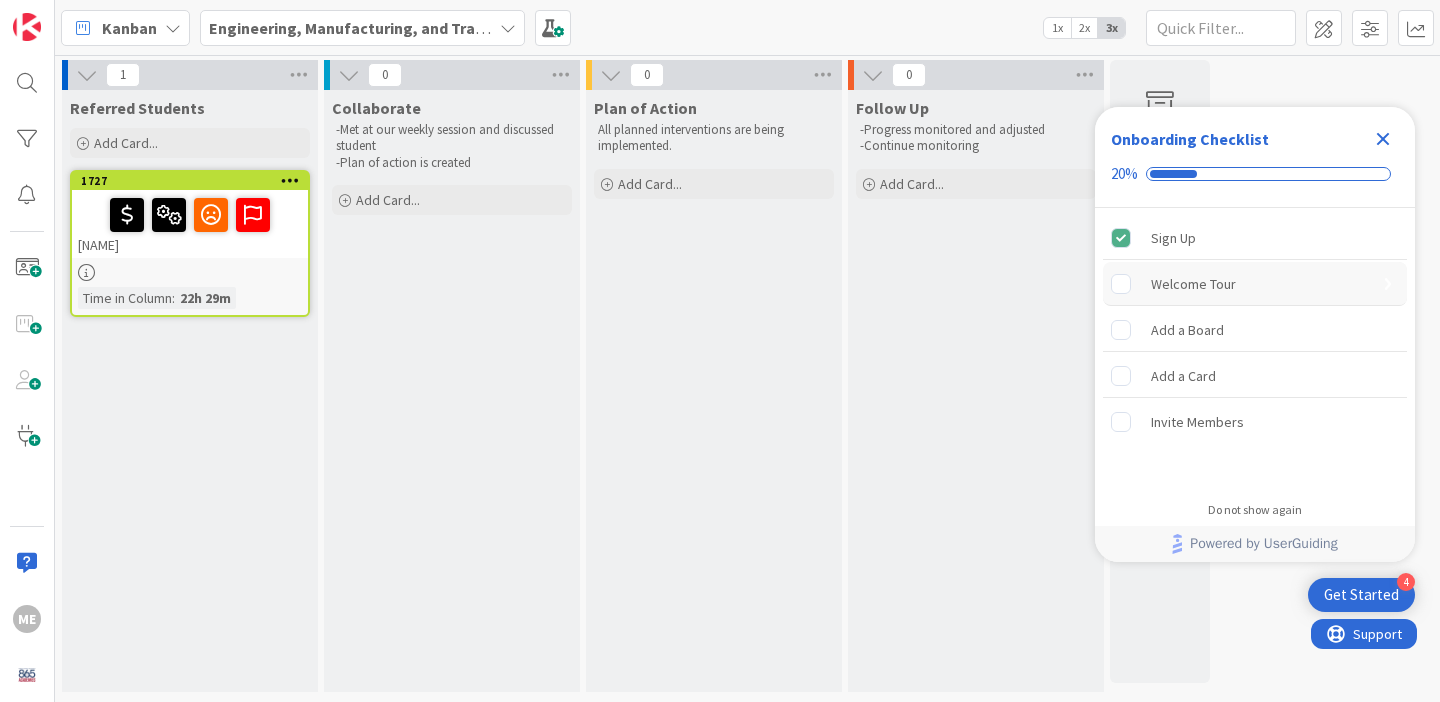 click on "Welcome Tour" at bounding box center (1193, 284) 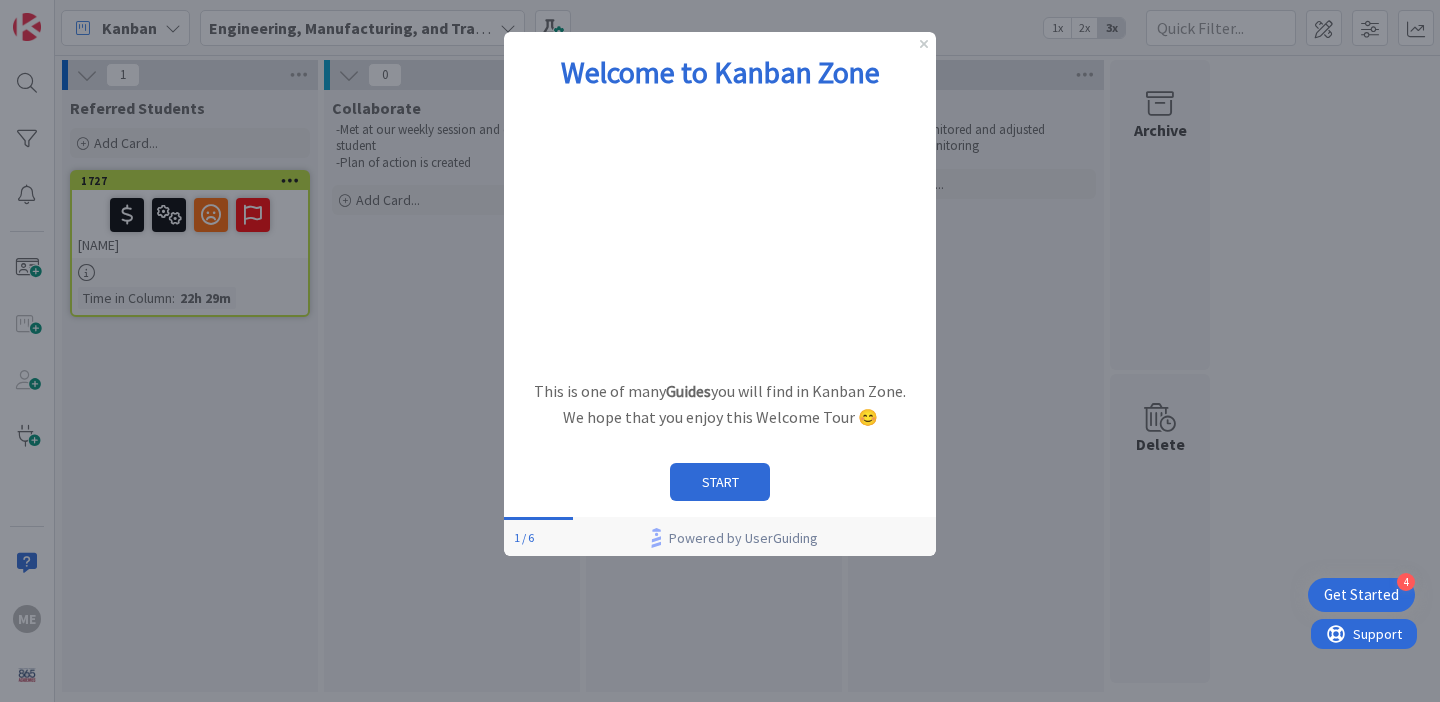 scroll, scrollTop: 0, scrollLeft: 0, axis: both 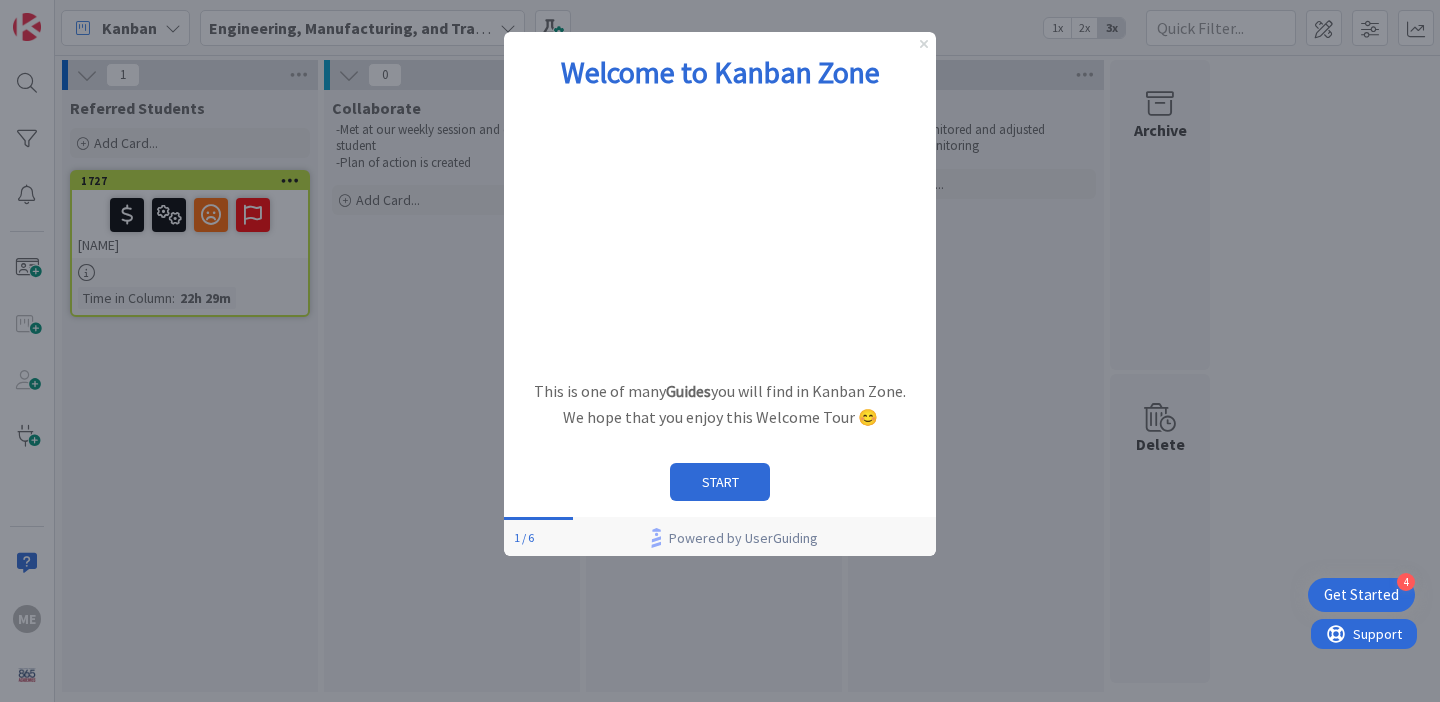 click 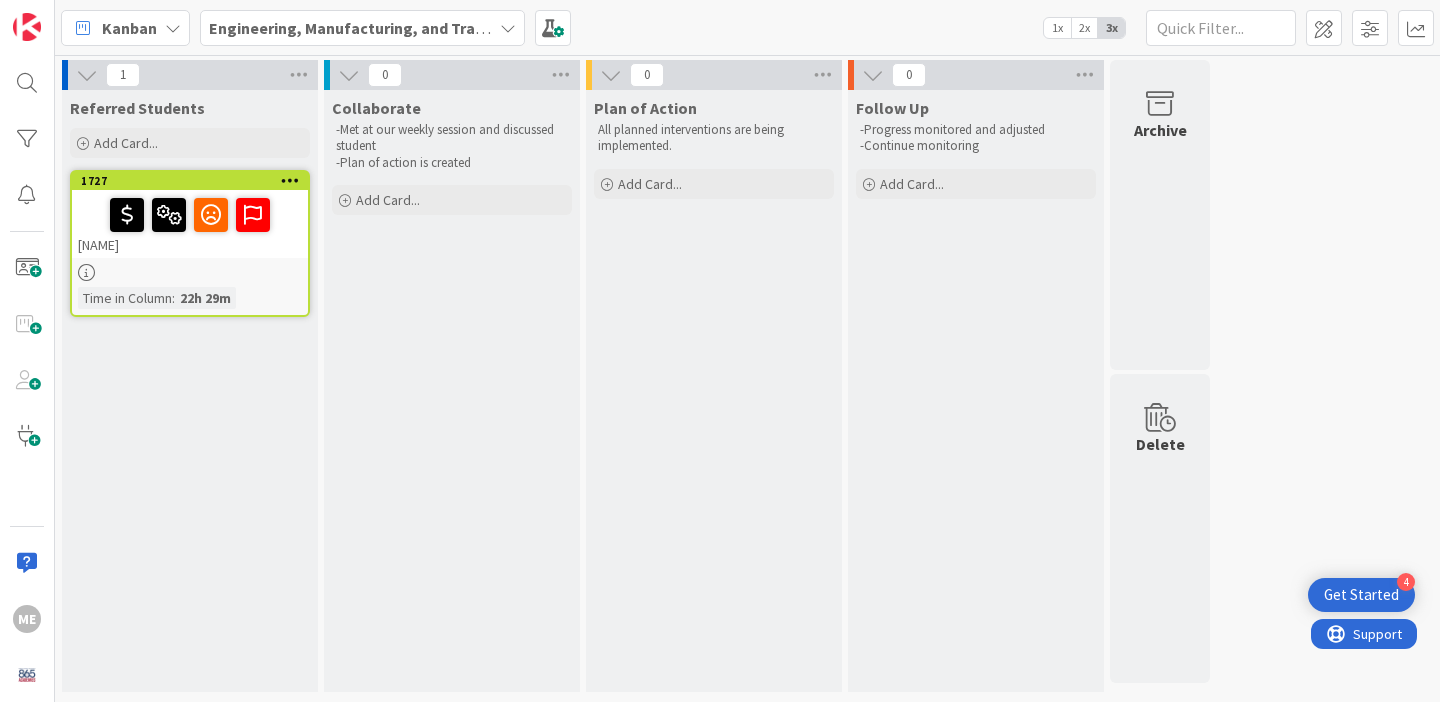 scroll, scrollTop: 0, scrollLeft: 0, axis: both 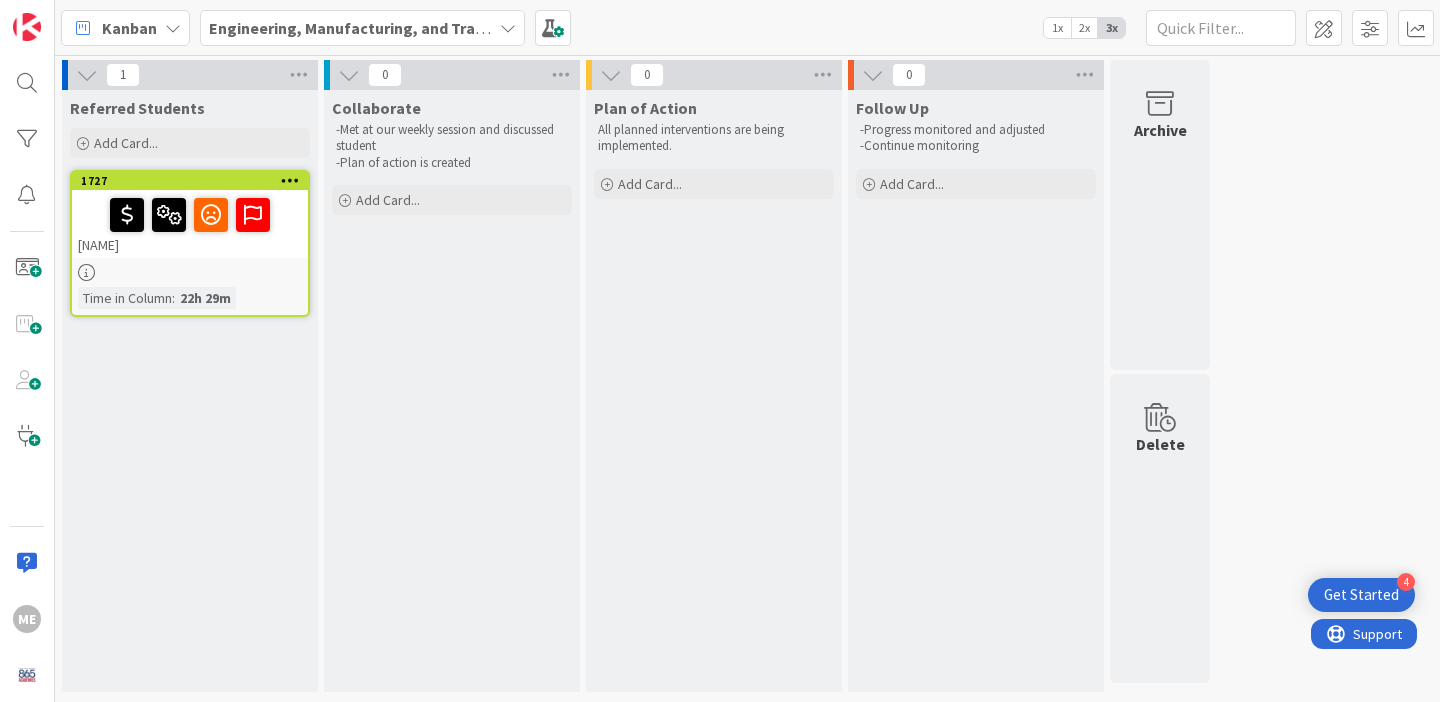 click on "Kanban" at bounding box center [125, 28] 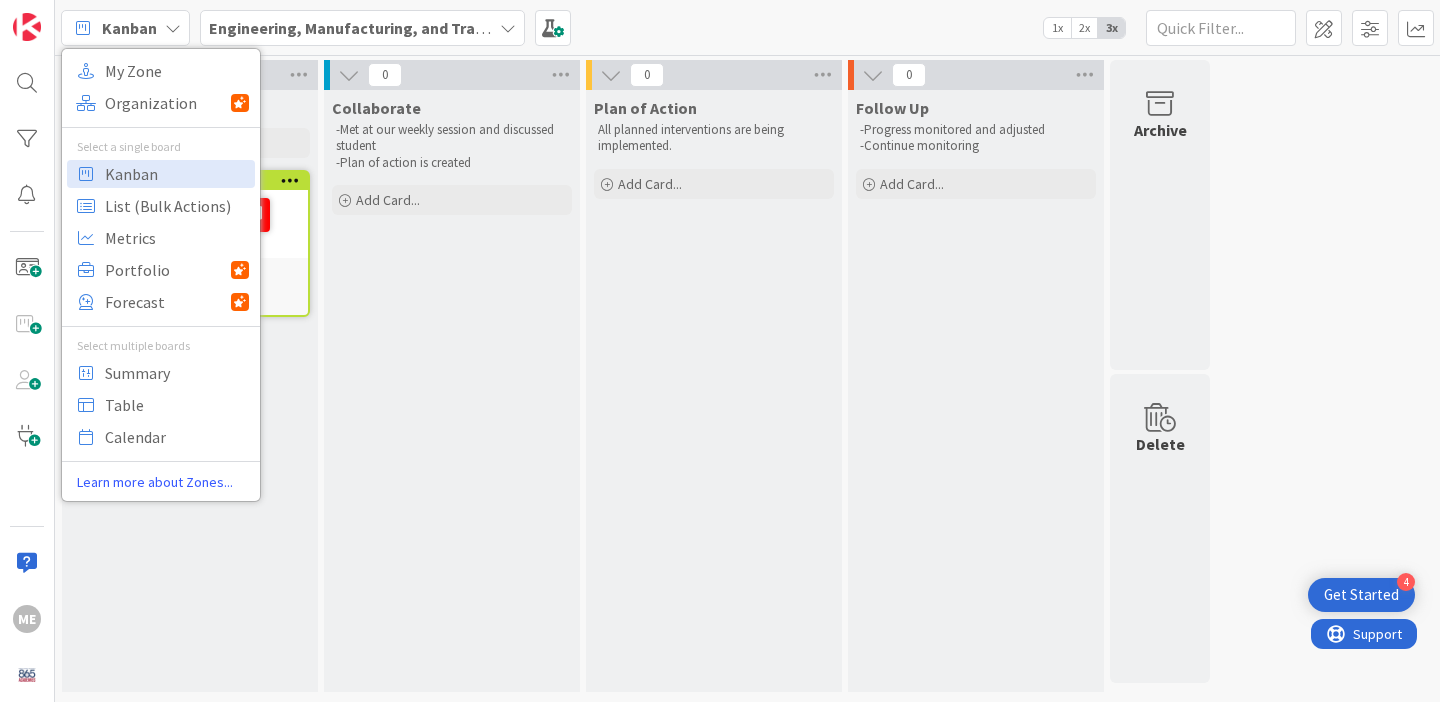 click on "Kanban My Zone Organization Select a single board Kanban List (Bulk Actions) Metrics Portfolio Forecast Select multiple boards Summary Table Calendar Learn more about Zones... Engineering, Manufacturing, and Transportation 1x 2x 3x" at bounding box center [747, 27] 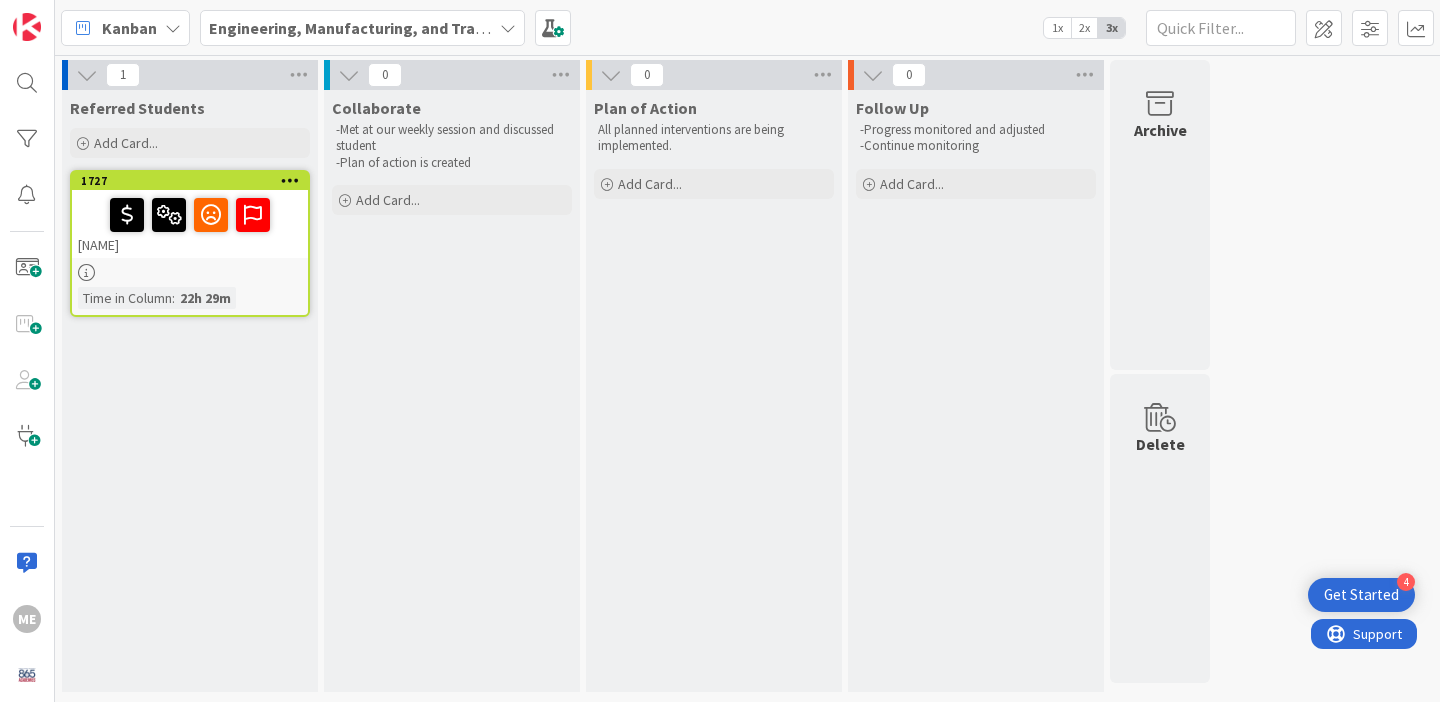 click at bounding box center [290, 180] 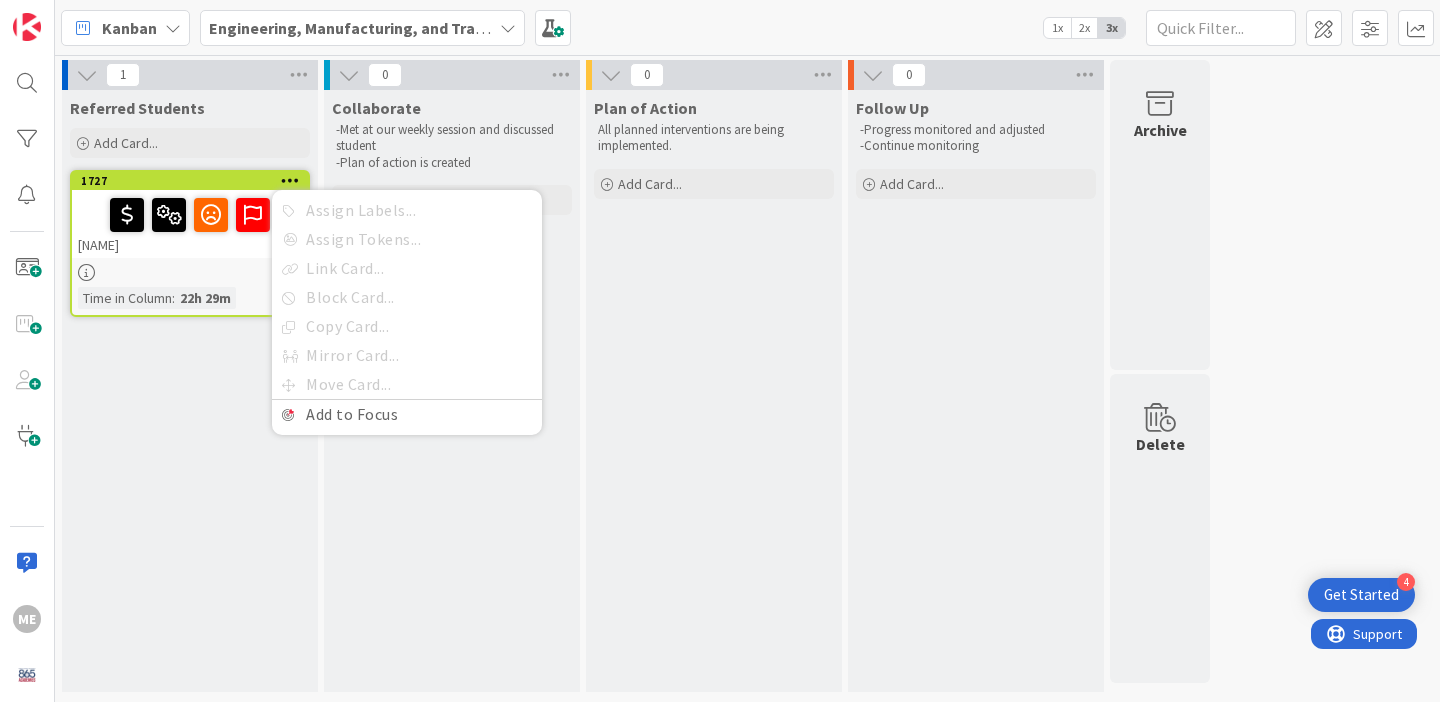 click on "22h 29m" at bounding box center [205, 298] 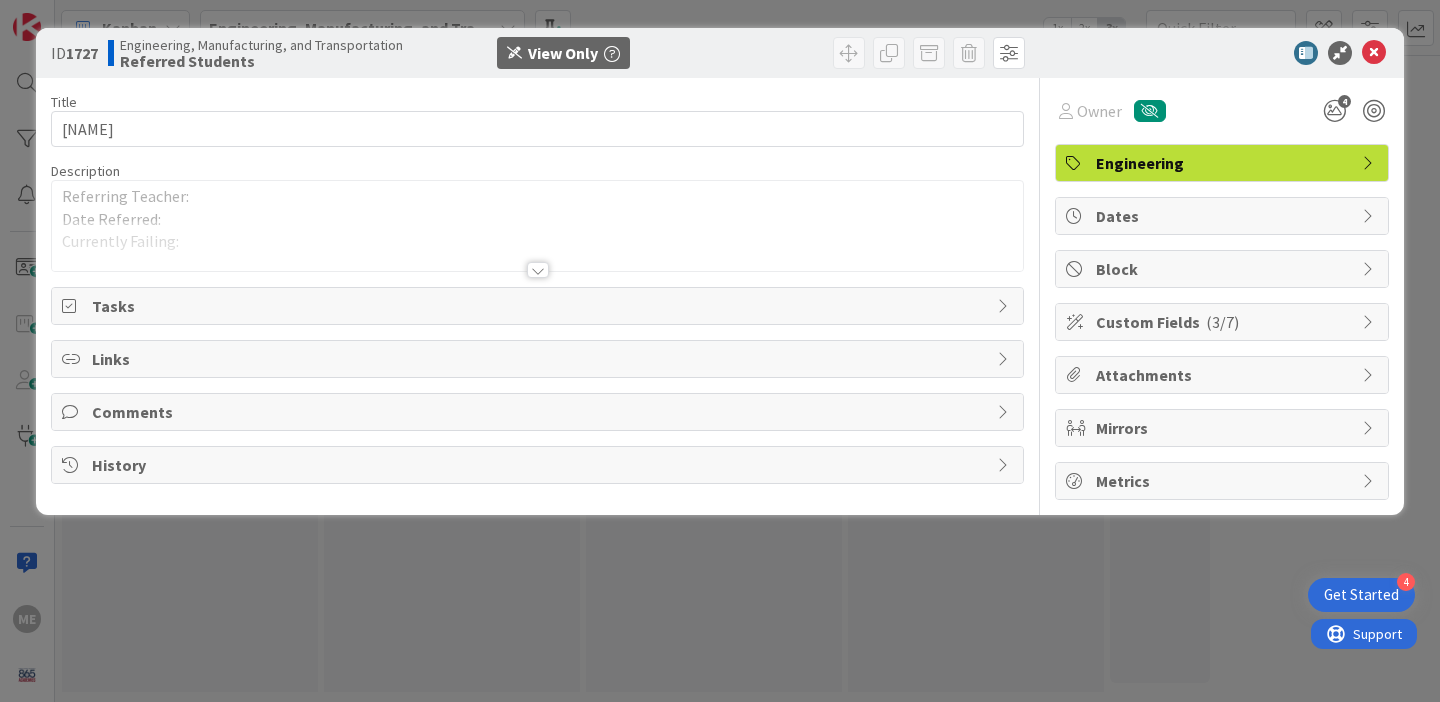 scroll, scrollTop: 0, scrollLeft: 0, axis: both 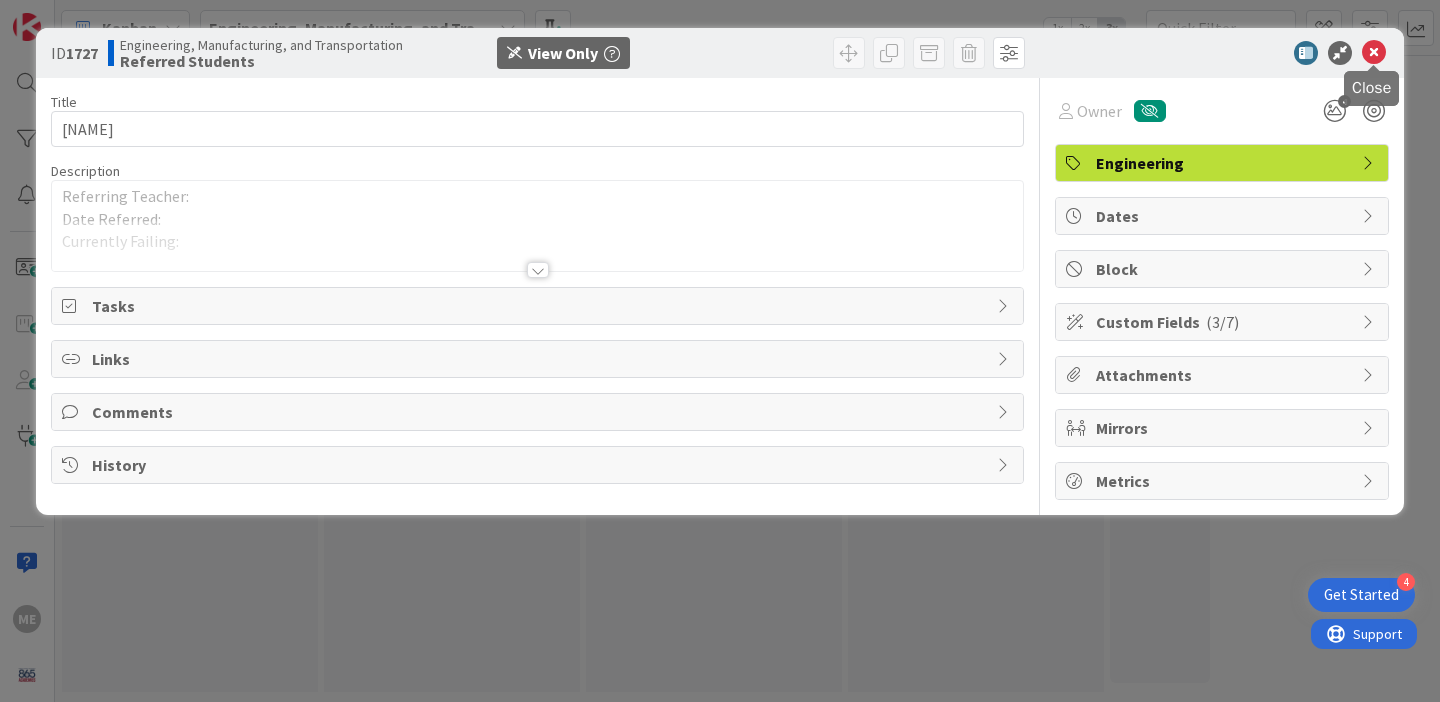 click at bounding box center (1374, 53) 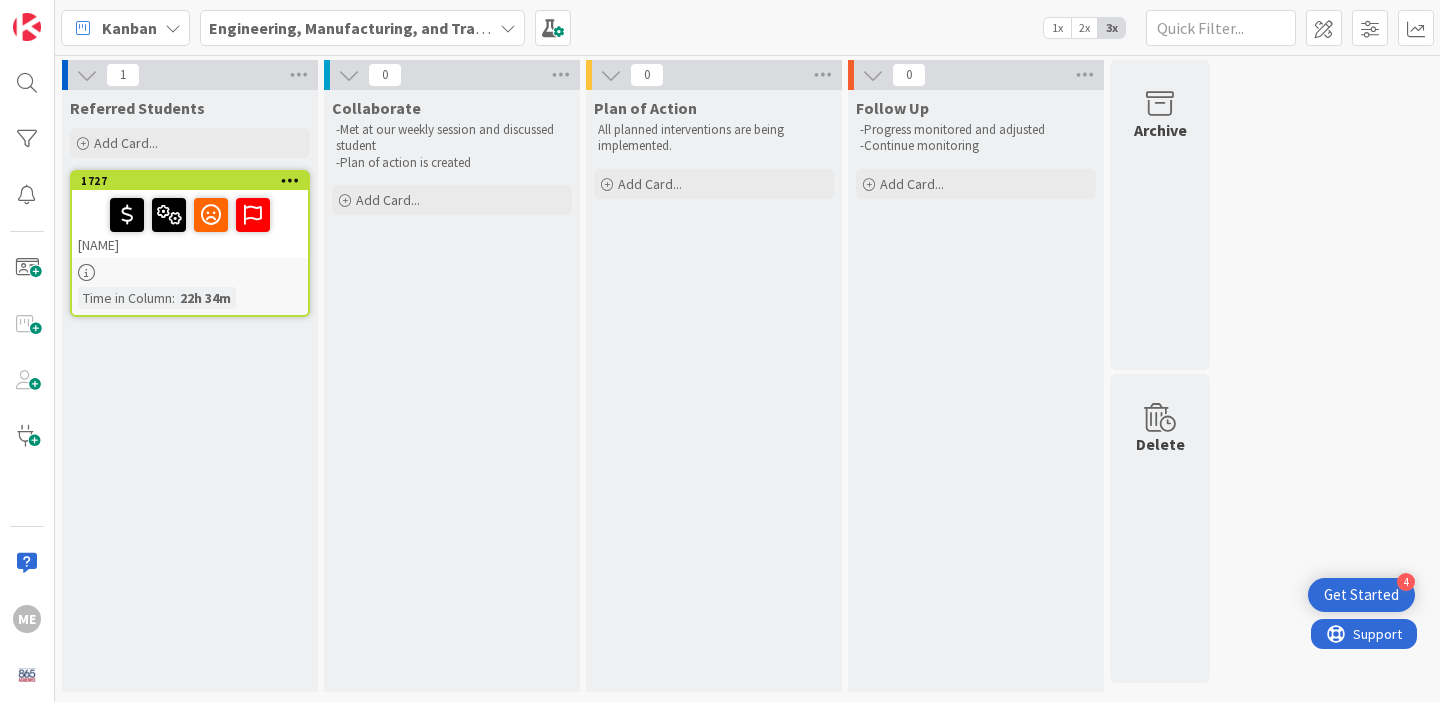 scroll, scrollTop: 0, scrollLeft: 0, axis: both 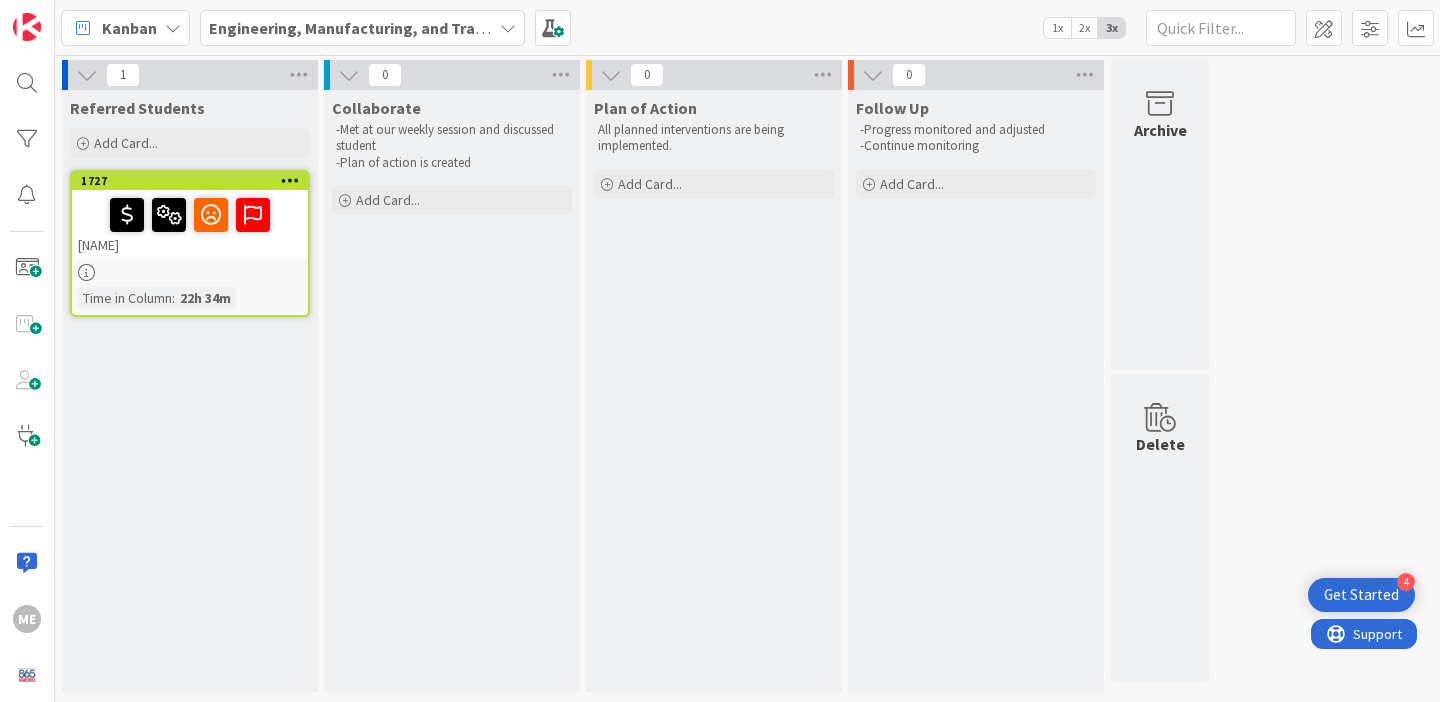 click at bounding box center (290, 180) 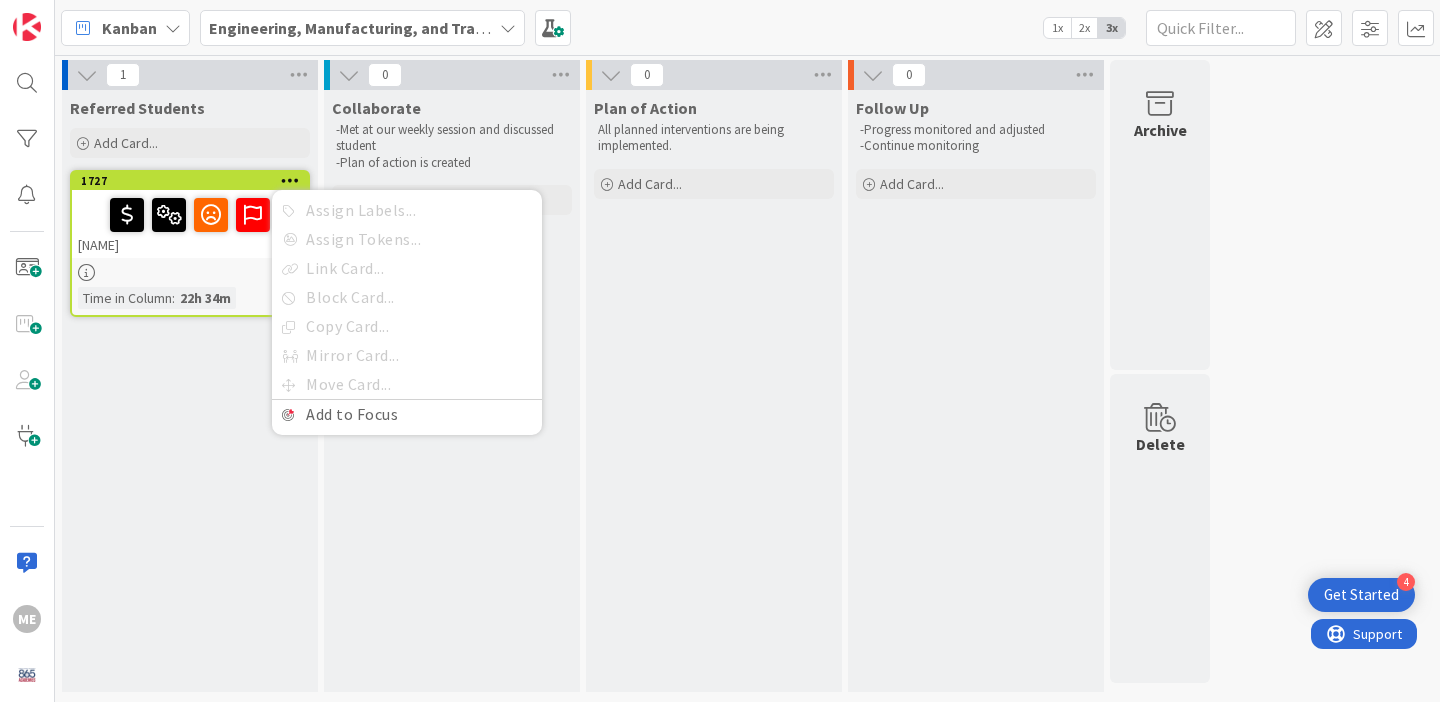 click on "[NAME]" at bounding box center [190, 224] 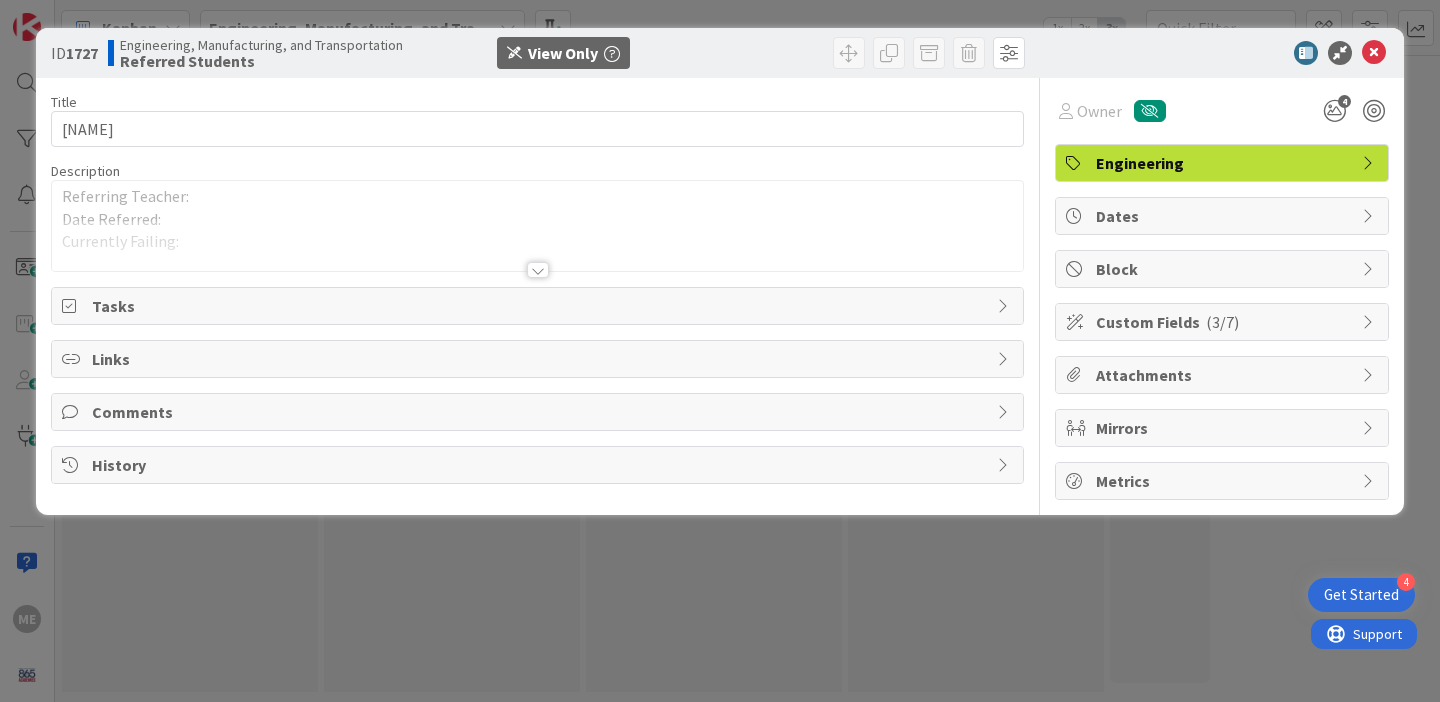 scroll, scrollTop: 0, scrollLeft: 0, axis: both 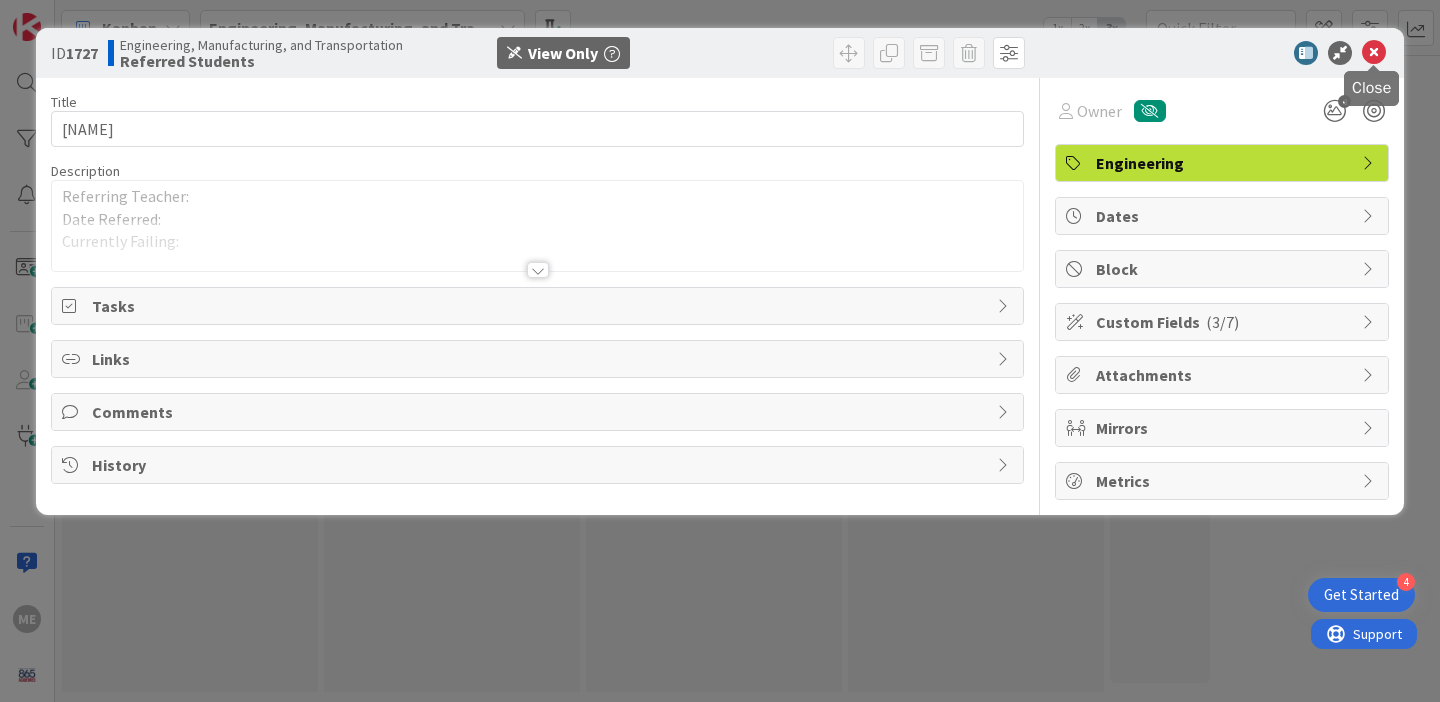 click at bounding box center [1374, 53] 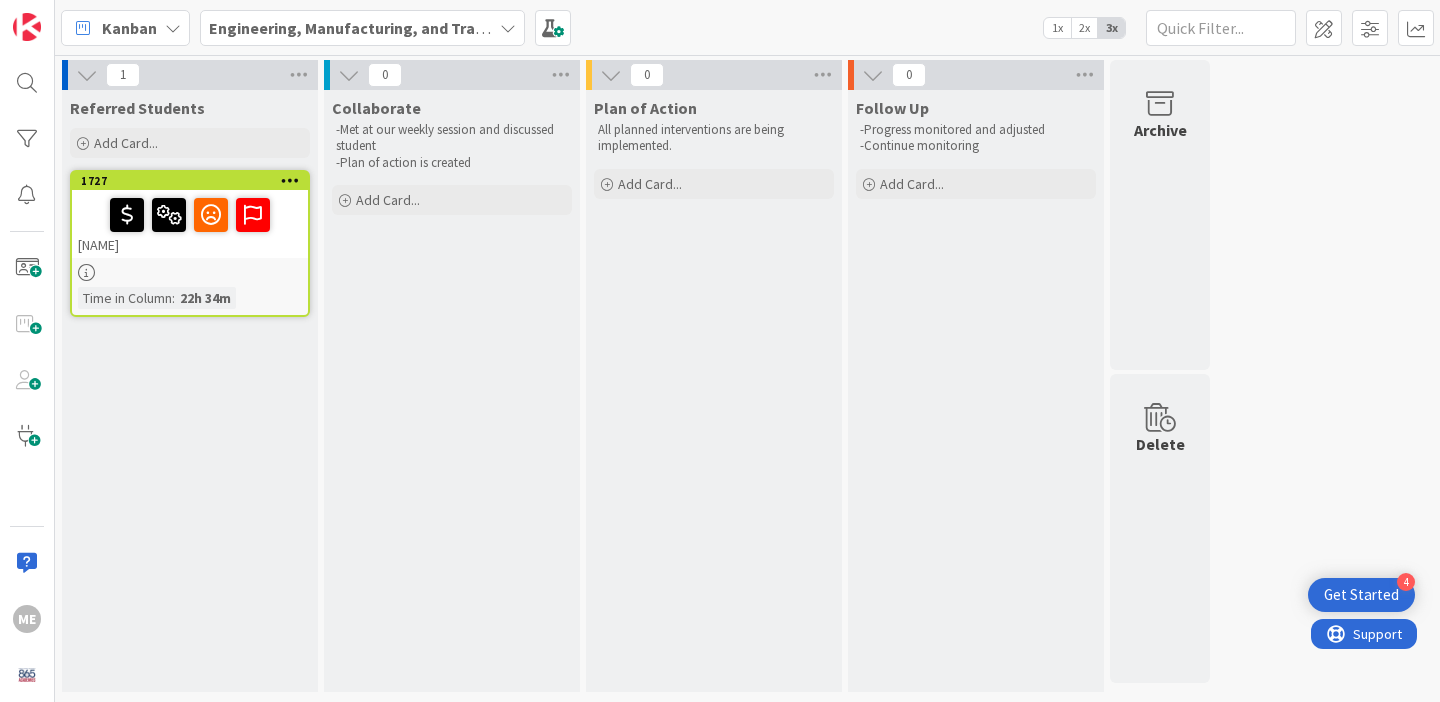 scroll, scrollTop: 0, scrollLeft: 0, axis: both 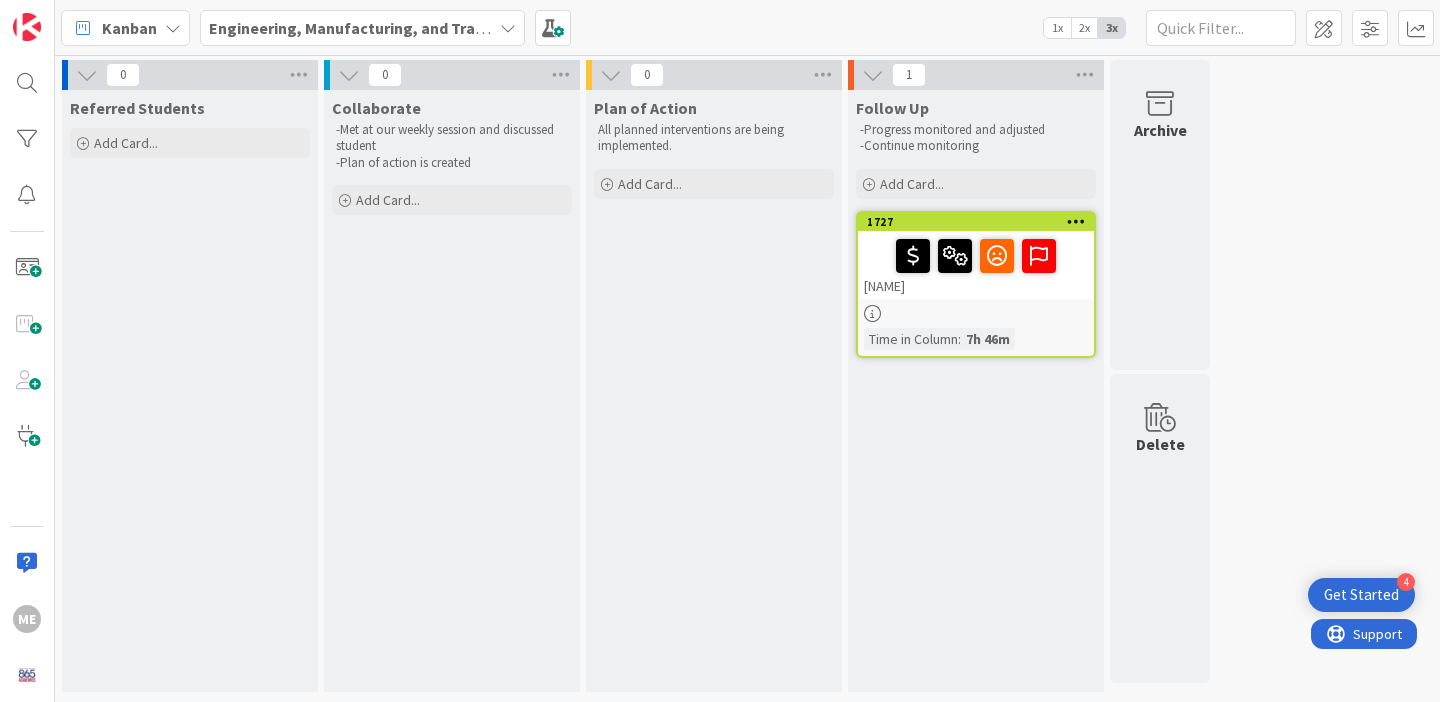 click at bounding box center [1076, 221] 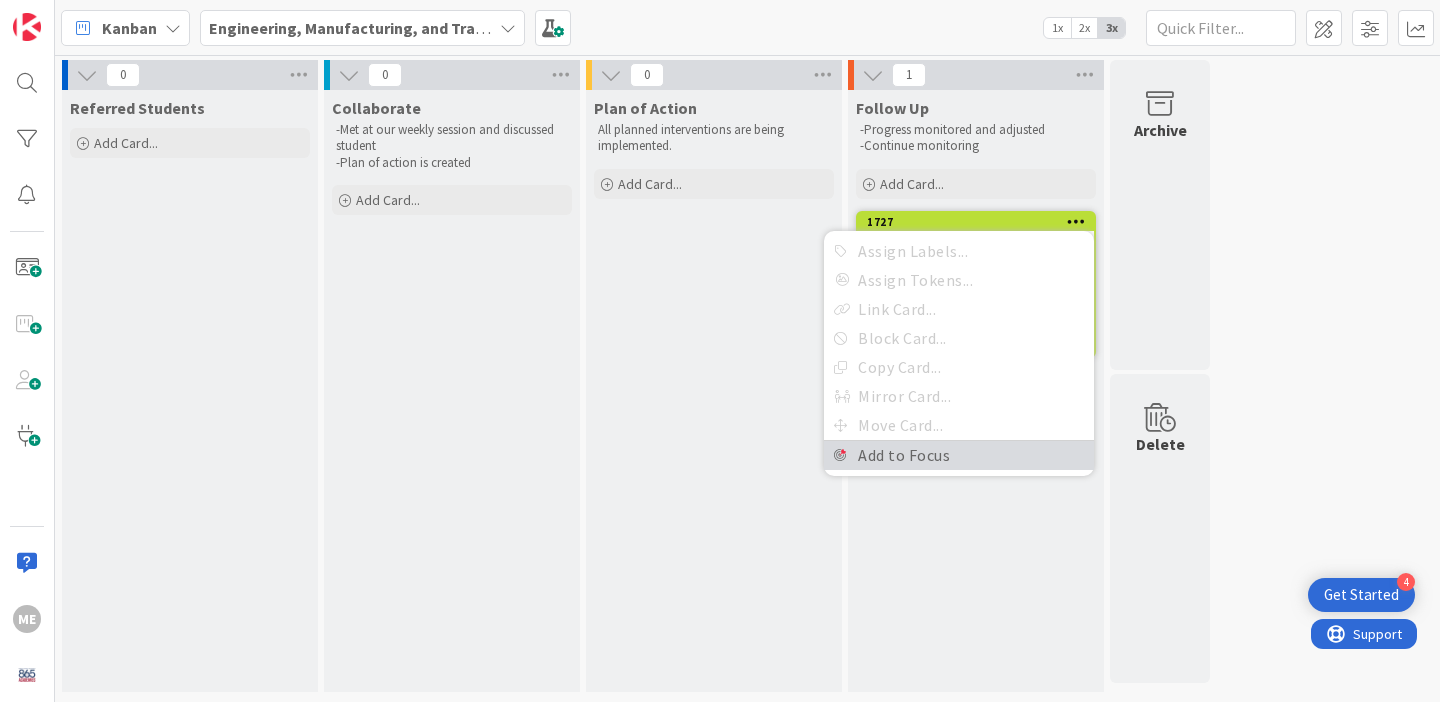 click on "Add to Focus" at bounding box center [959, 455] 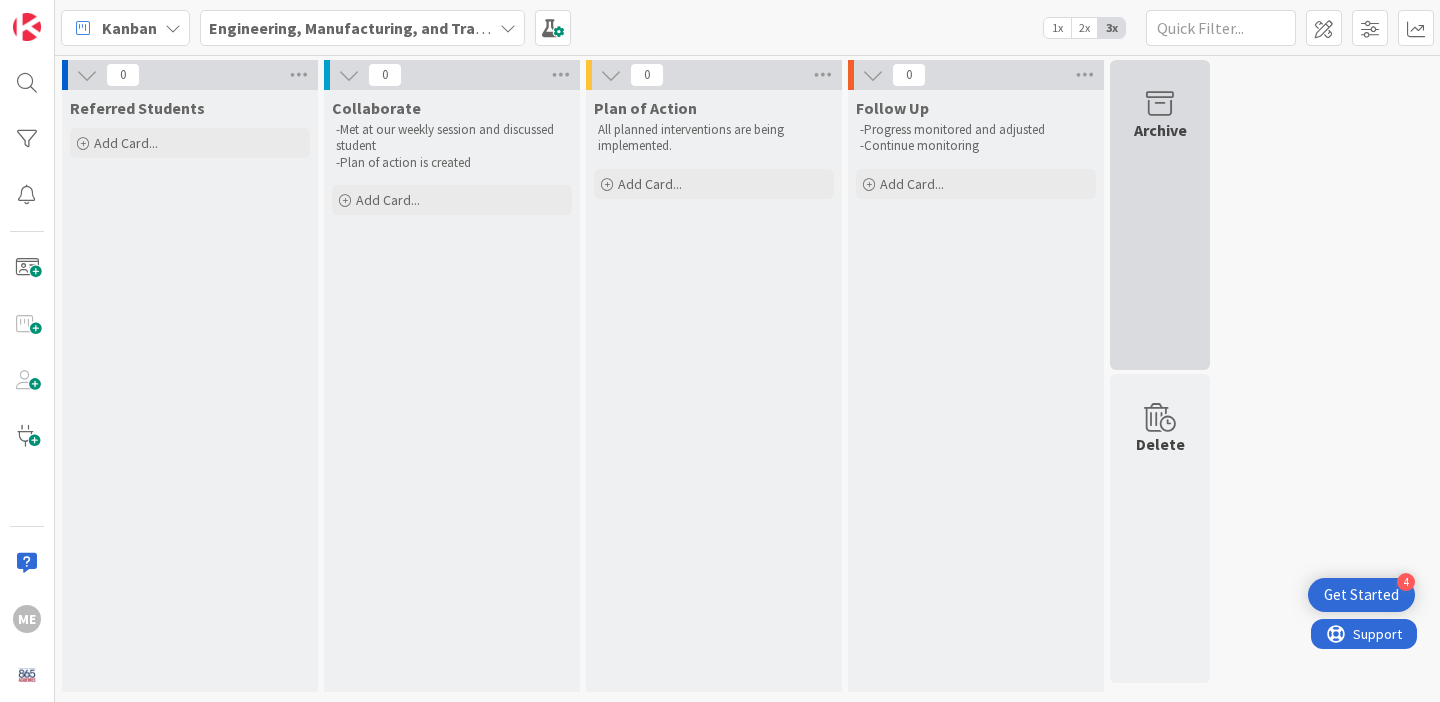 click on "Archive" at bounding box center [1160, 215] 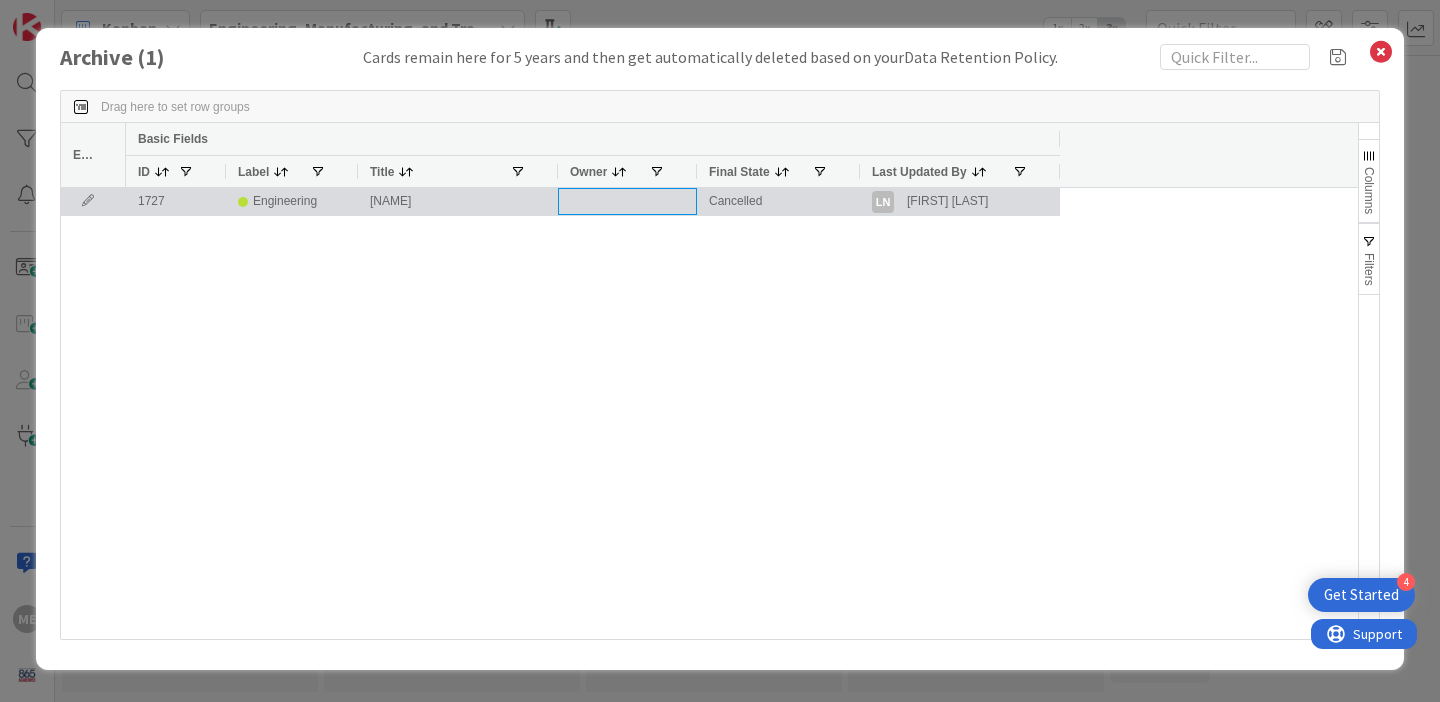 click at bounding box center [627, 201] 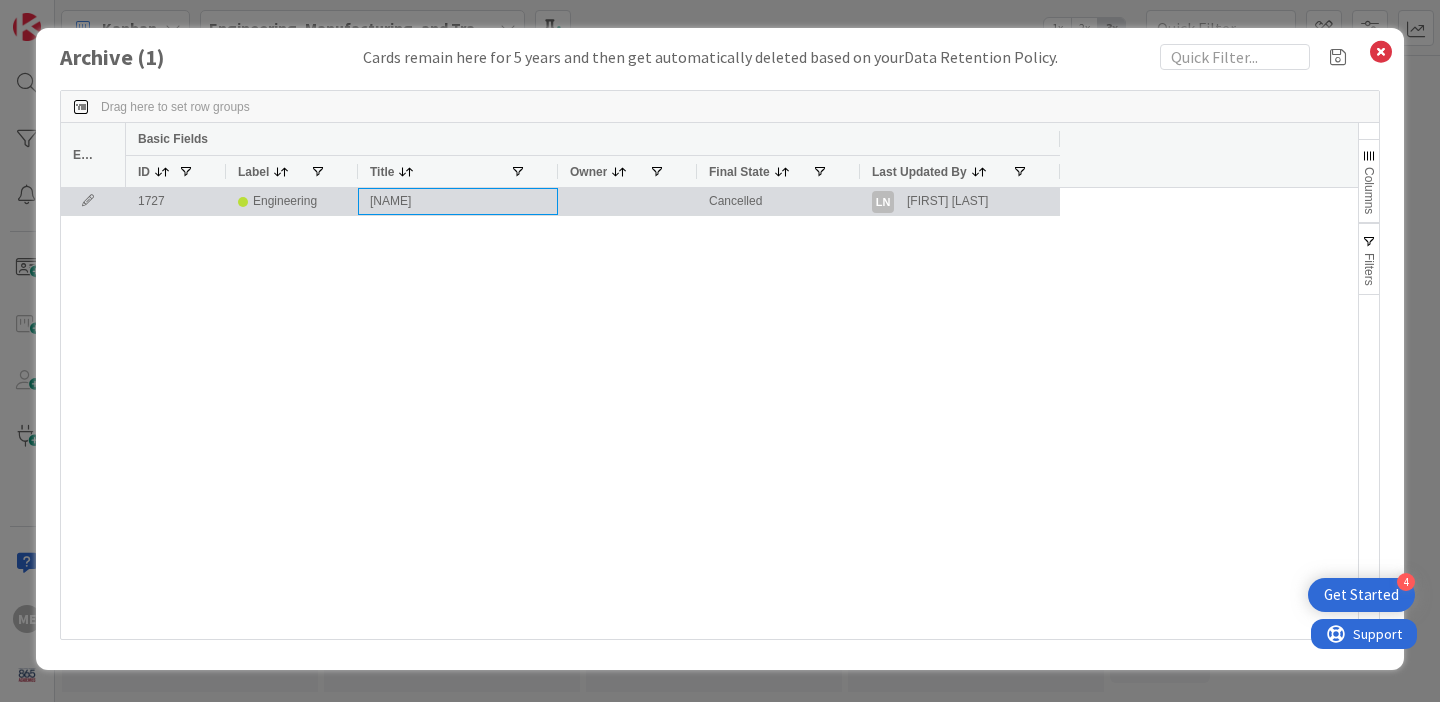 click on "[NAME]" at bounding box center [458, 201] 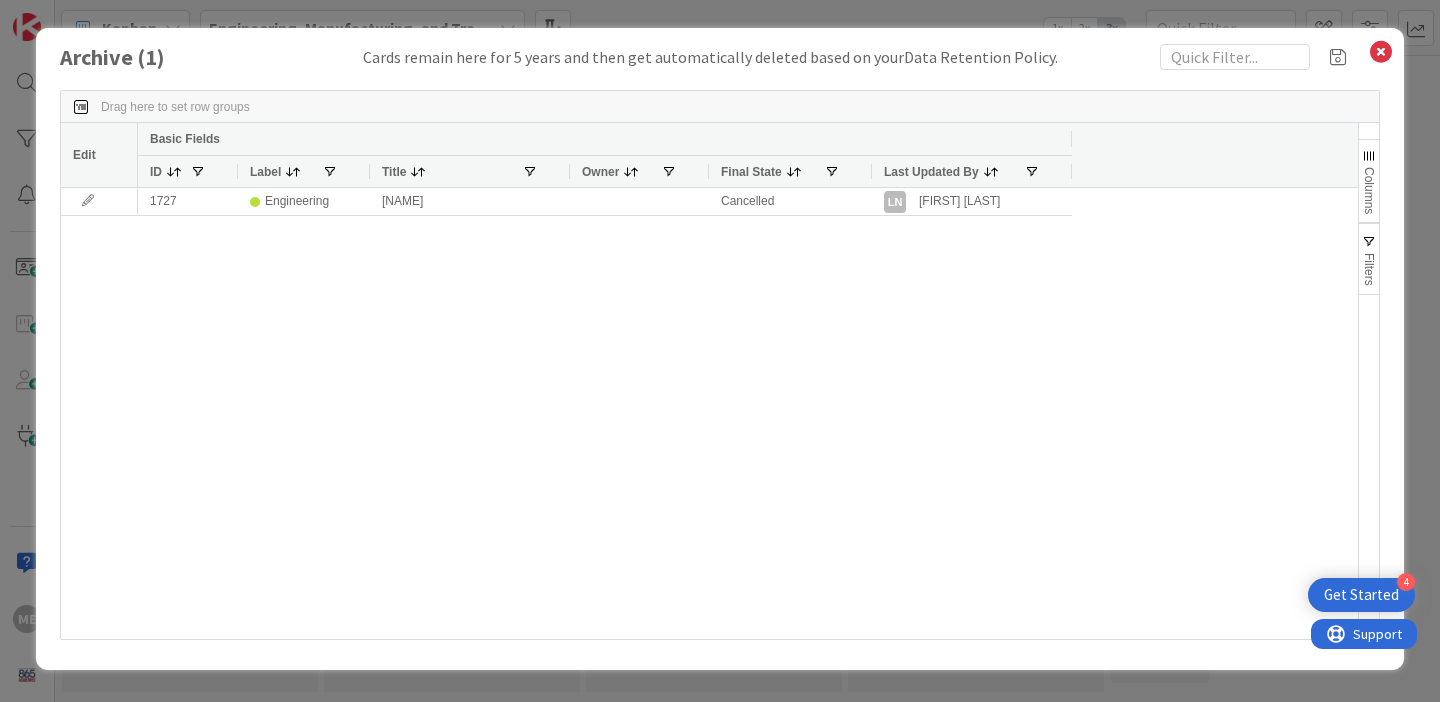 drag, startPoint x: 121, startPoint y: 157, endPoint x: 133, endPoint y: 165, distance: 14.422205 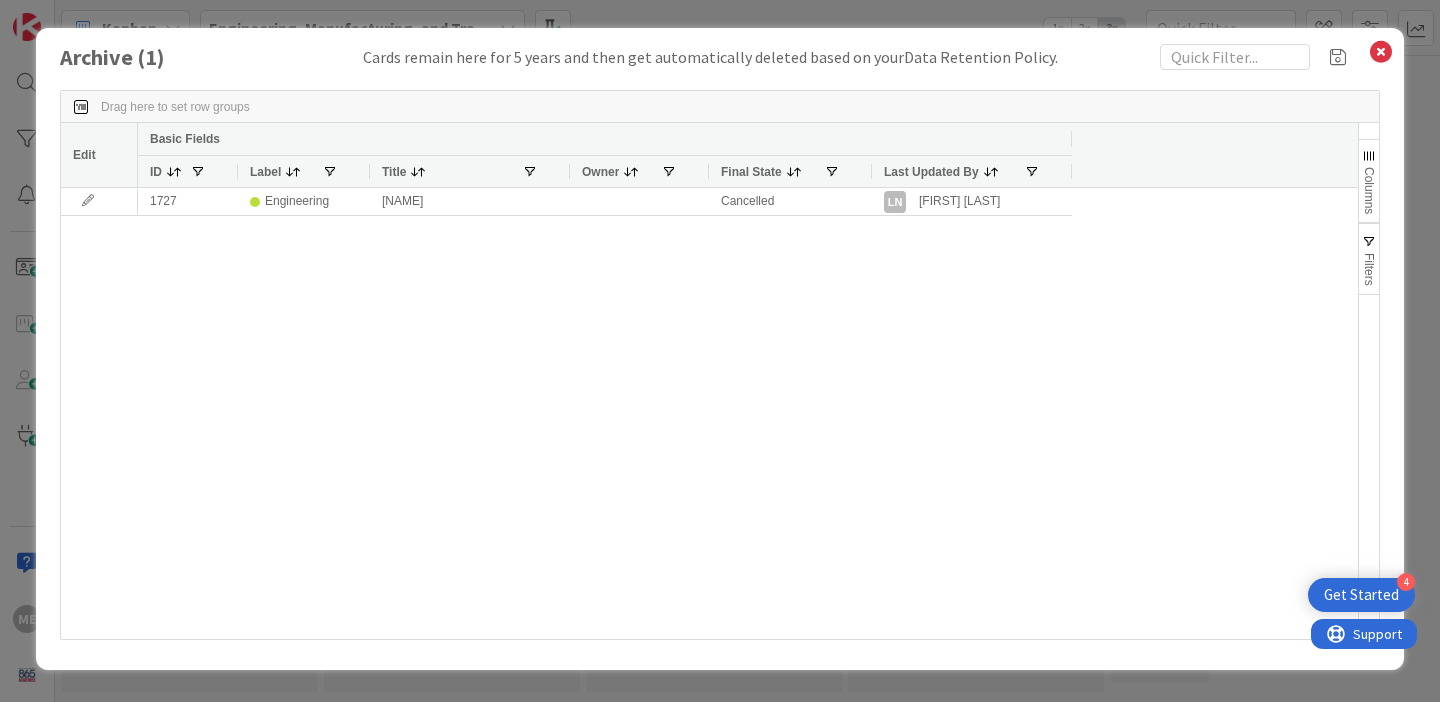 click at bounding box center [137, 155] 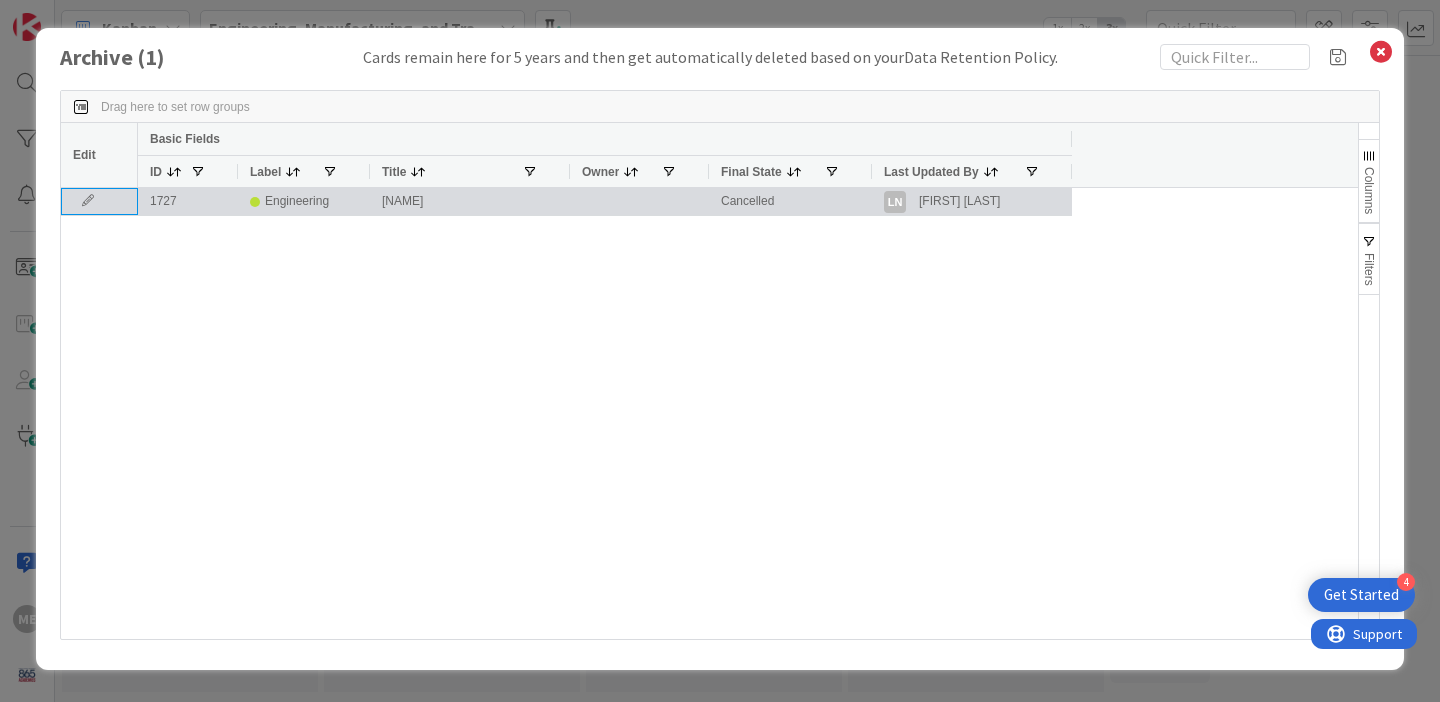 click at bounding box center (88, 201) 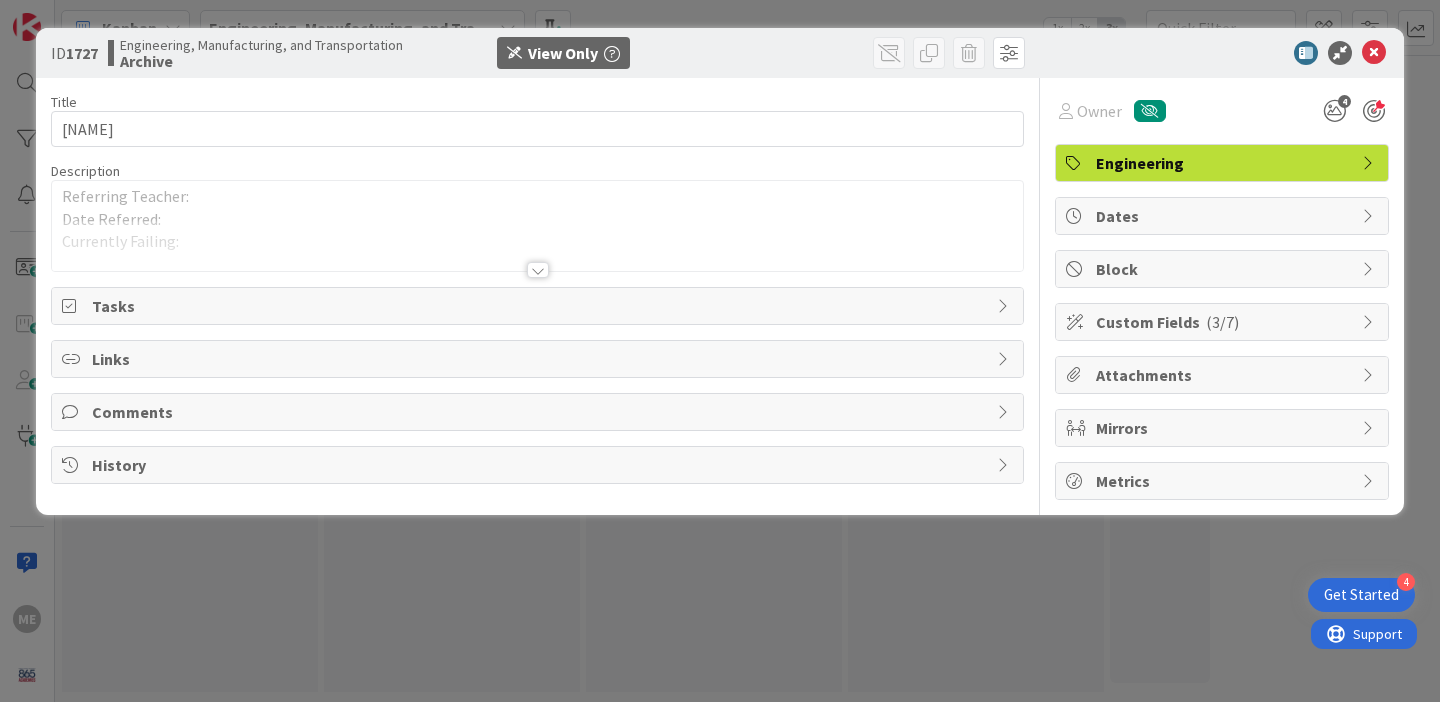 scroll, scrollTop: 0, scrollLeft: 0, axis: both 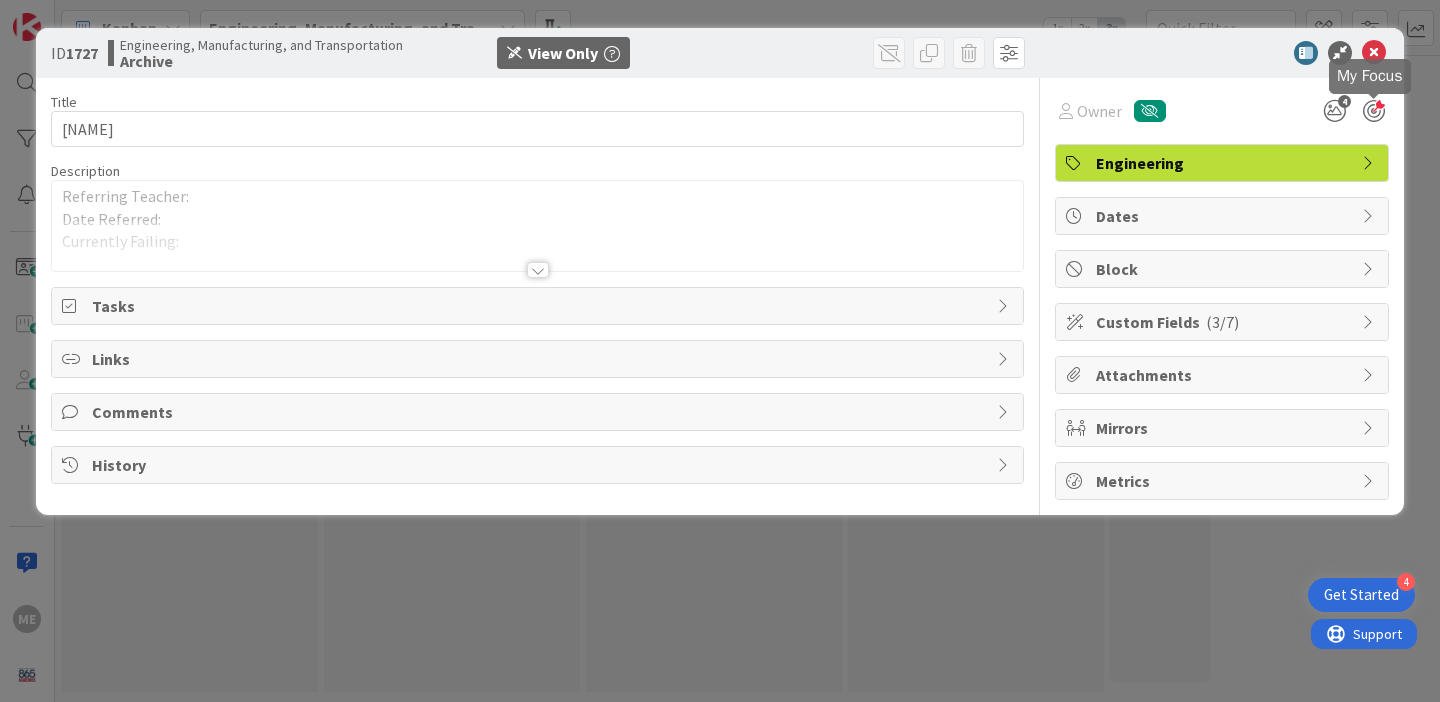 click at bounding box center (1374, 111) 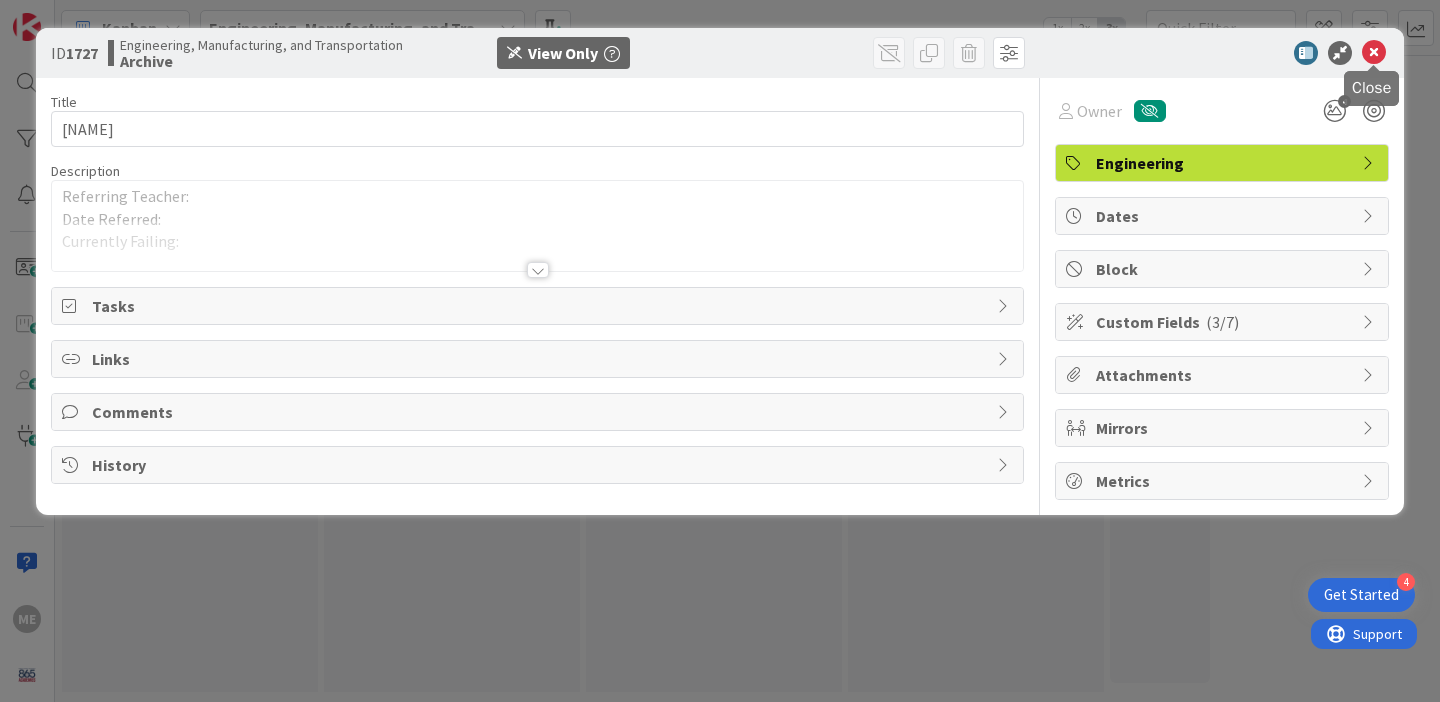 click at bounding box center [1374, 53] 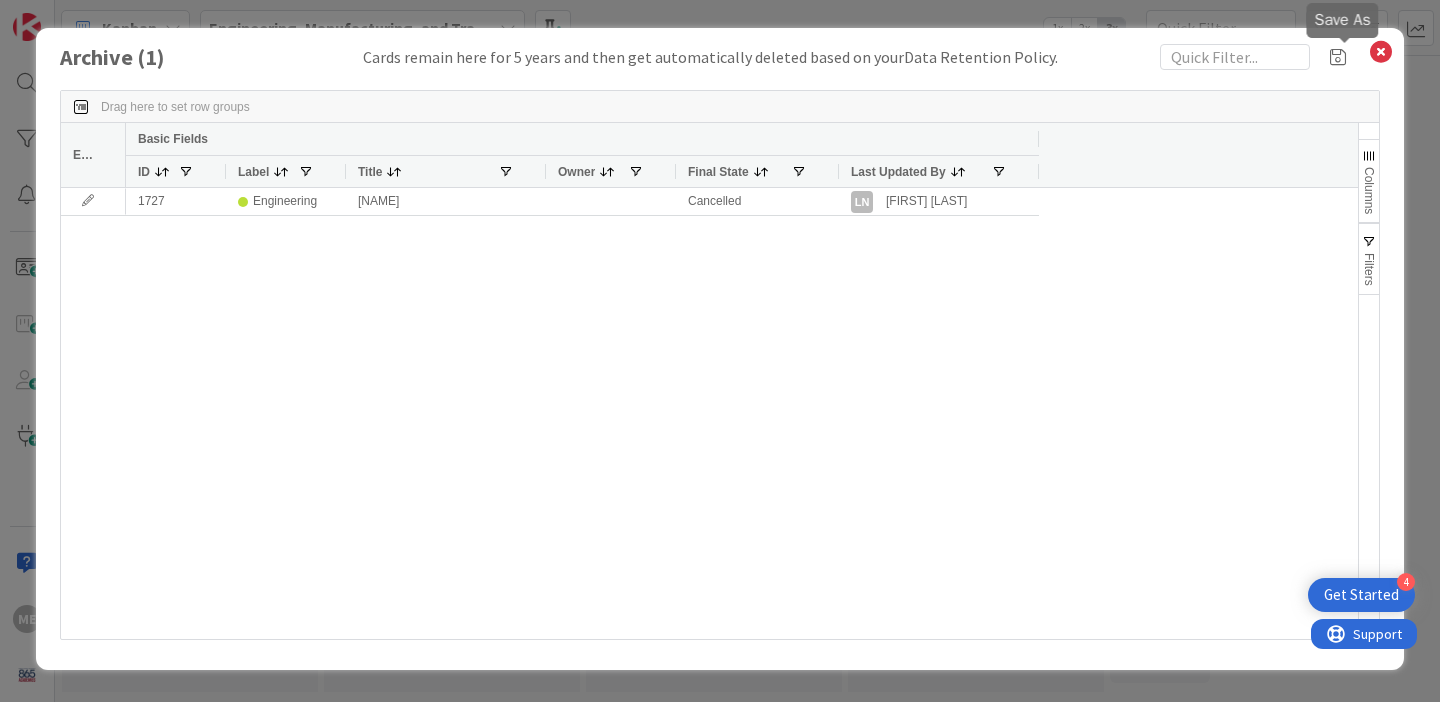 scroll, scrollTop: 0, scrollLeft: 0, axis: both 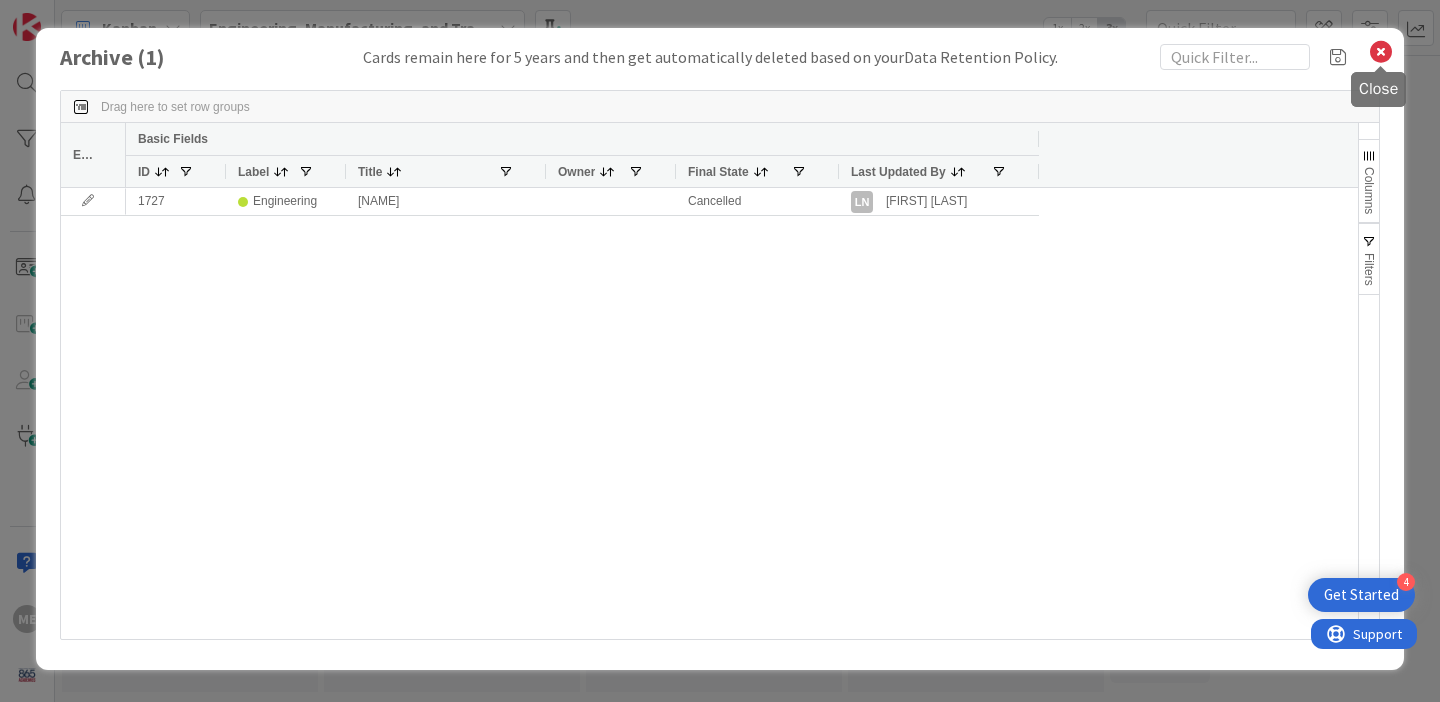 click at bounding box center [1381, 52] 